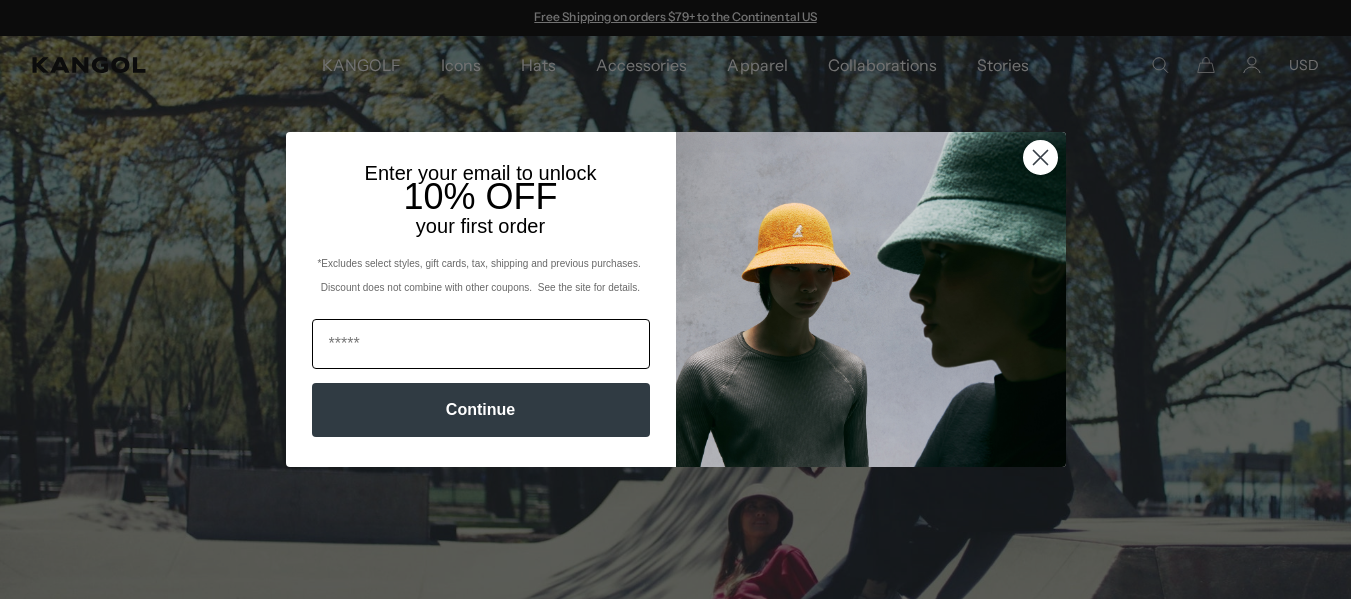 scroll, scrollTop: 0, scrollLeft: 0, axis: both 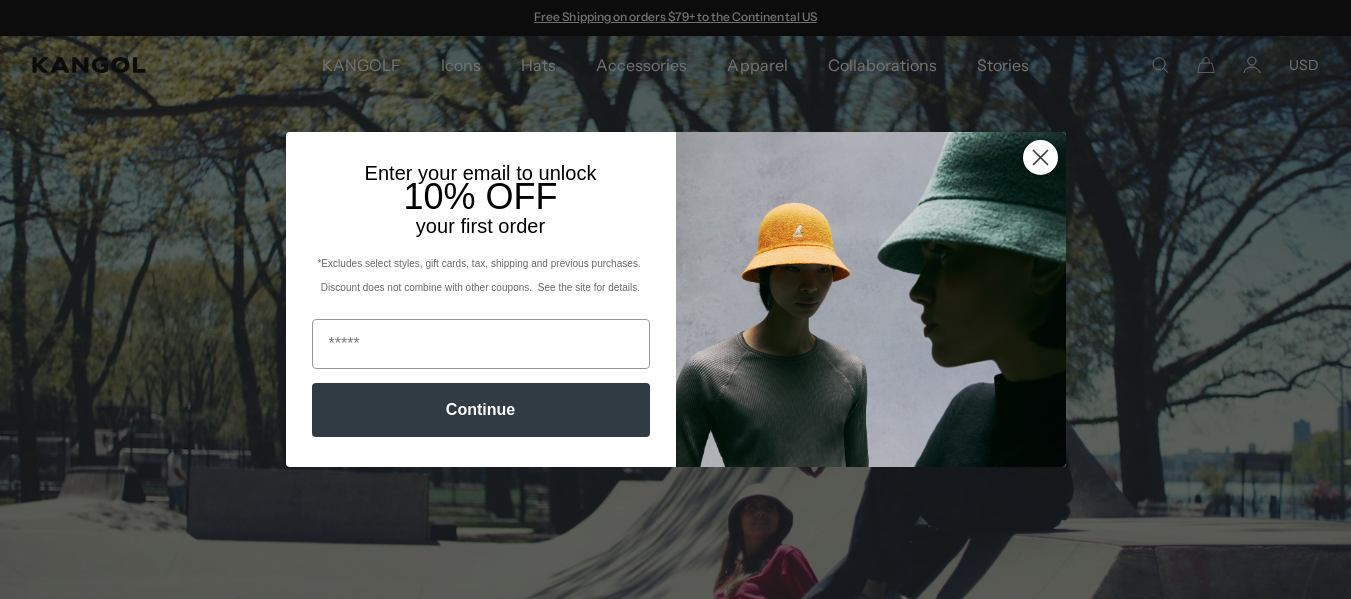 type on "**********" 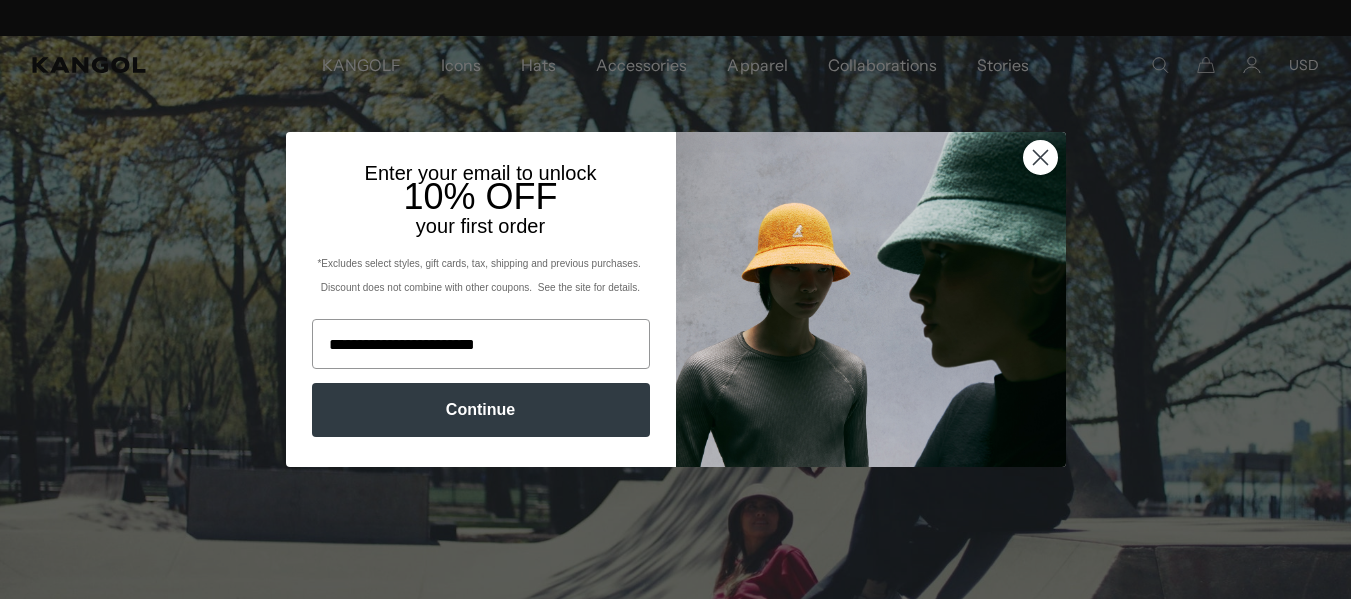 scroll, scrollTop: 0, scrollLeft: 412, axis: horizontal 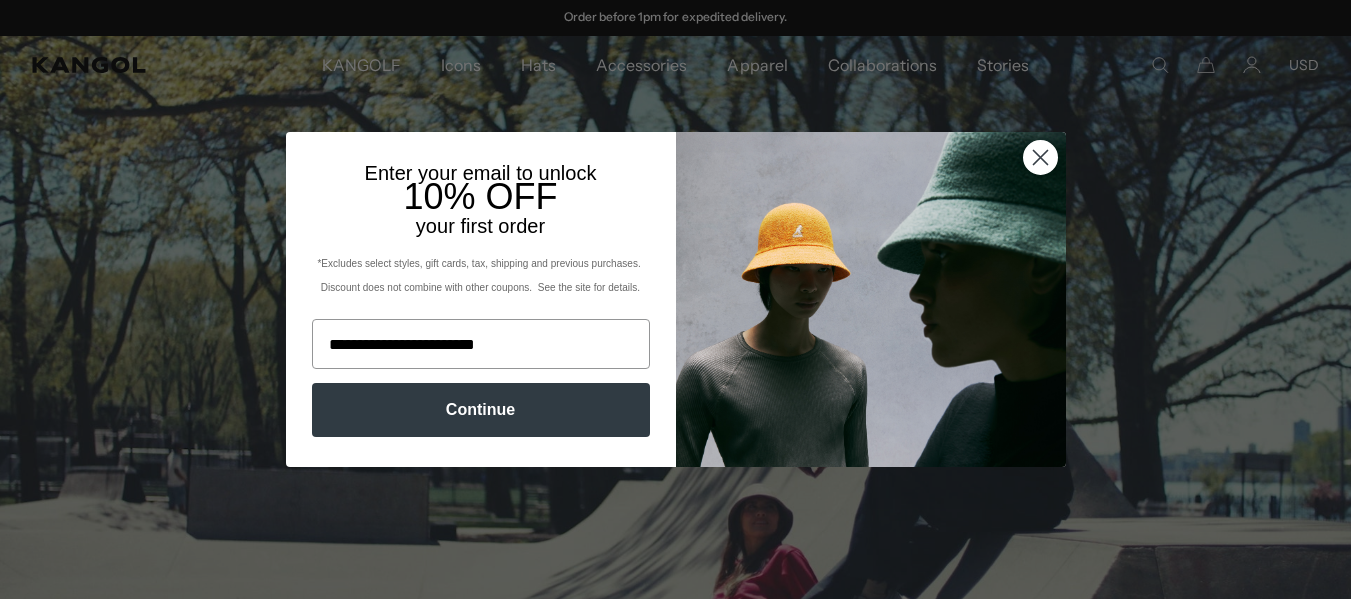 click on "Continue" at bounding box center [481, 410] 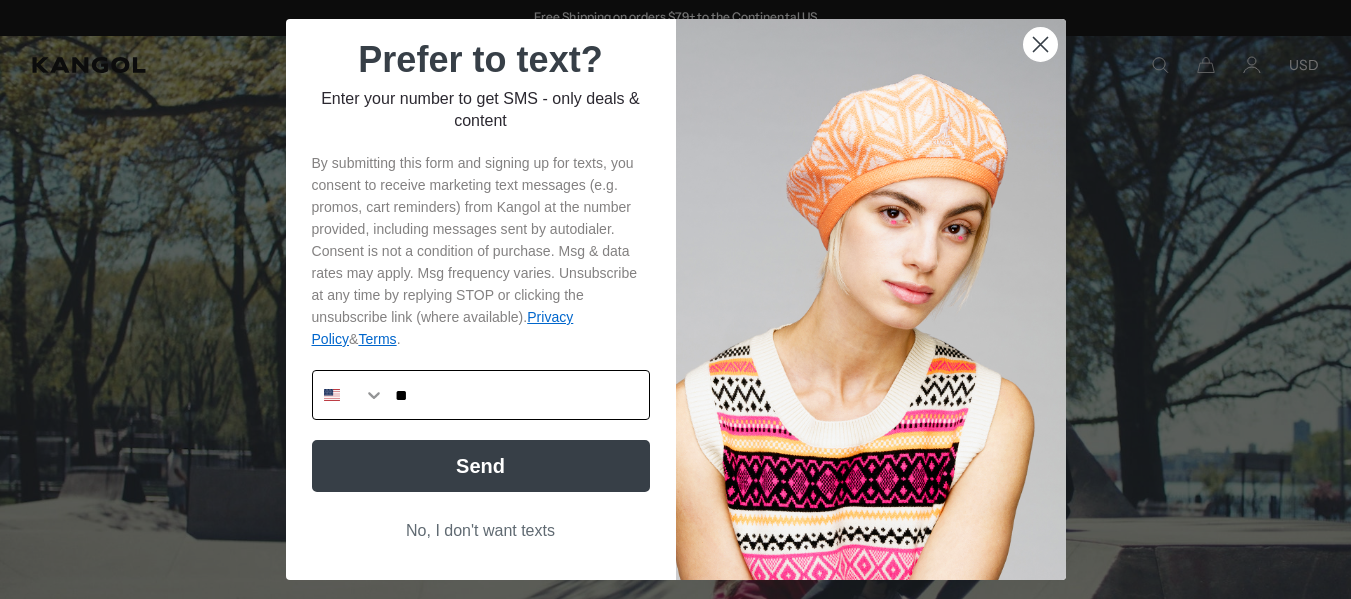 scroll, scrollTop: 0, scrollLeft: 412, axis: horizontal 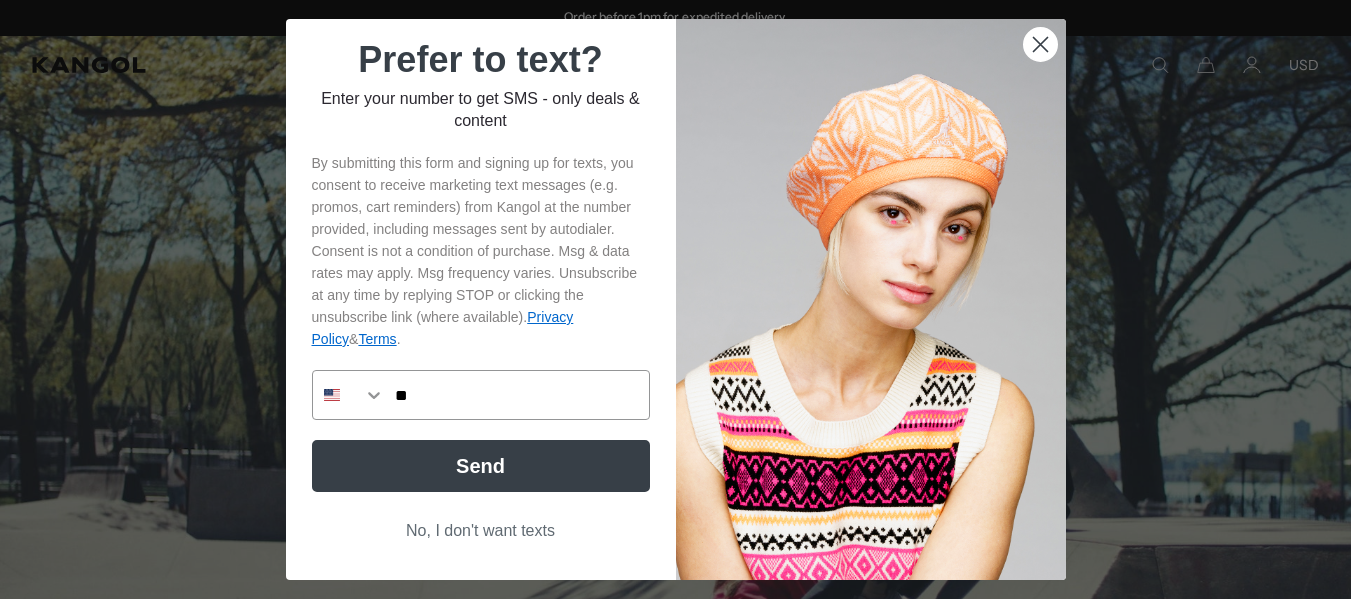 type on "**********" 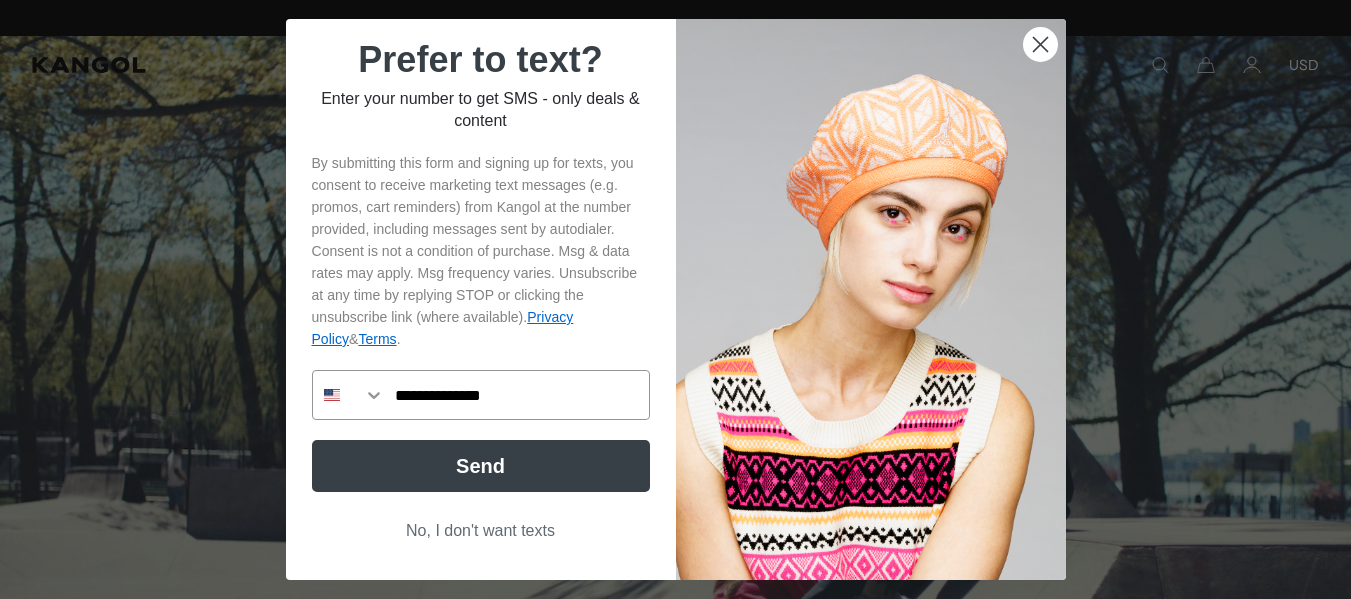 click on "Send" at bounding box center (481, 466) 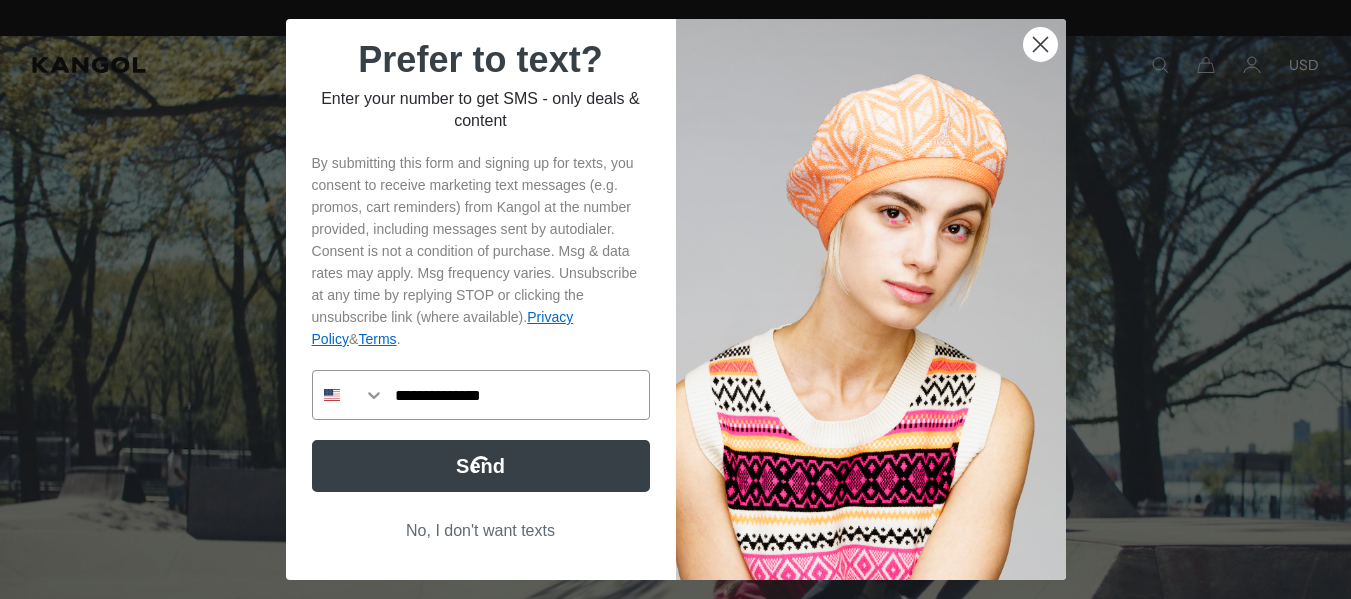 scroll, scrollTop: 0, scrollLeft: 0, axis: both 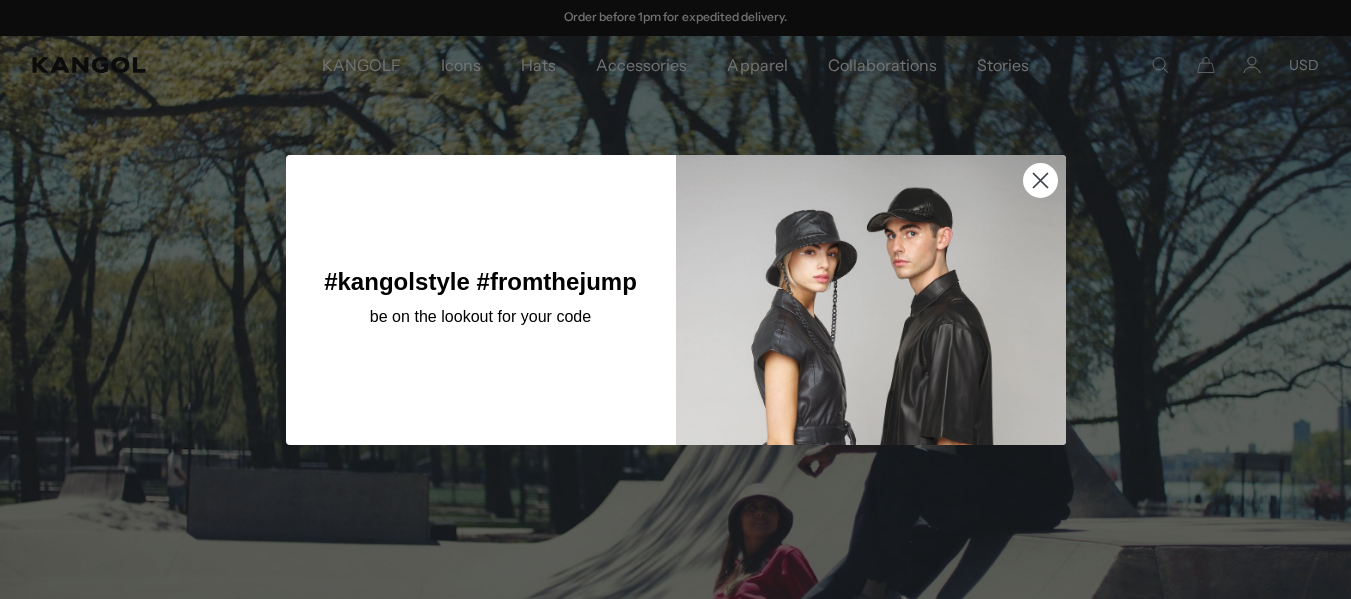 drag, startPoint x: 463, startPoint y: 127, endPoint x: 429, endPoint y: 72, distance: 64.66065 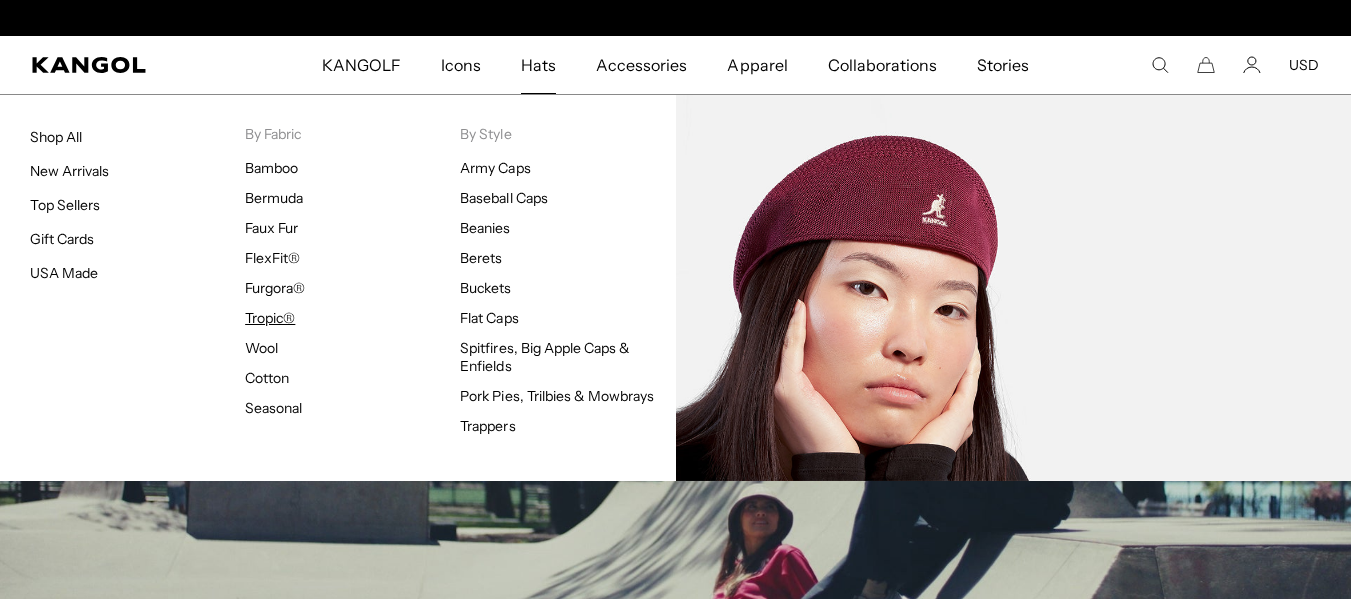 scroll, scrollTop: 0, scrollLeft: 412, axis: horizontal 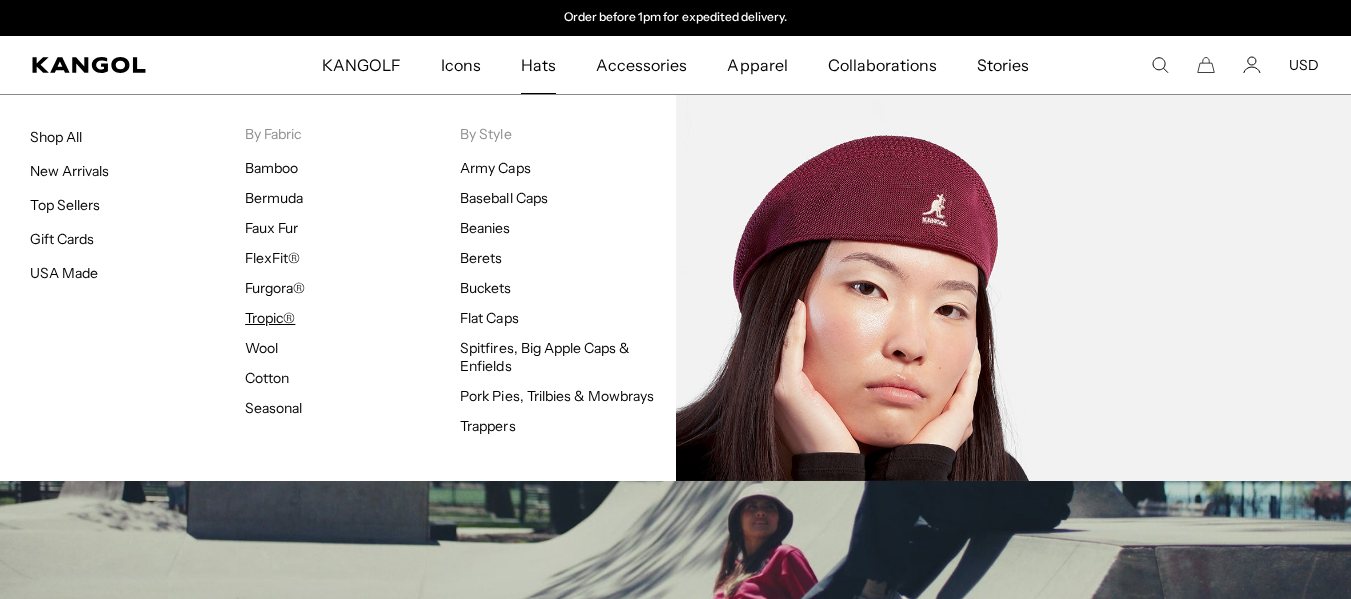 click on "Tropic®" at bounding box center [270, 318] 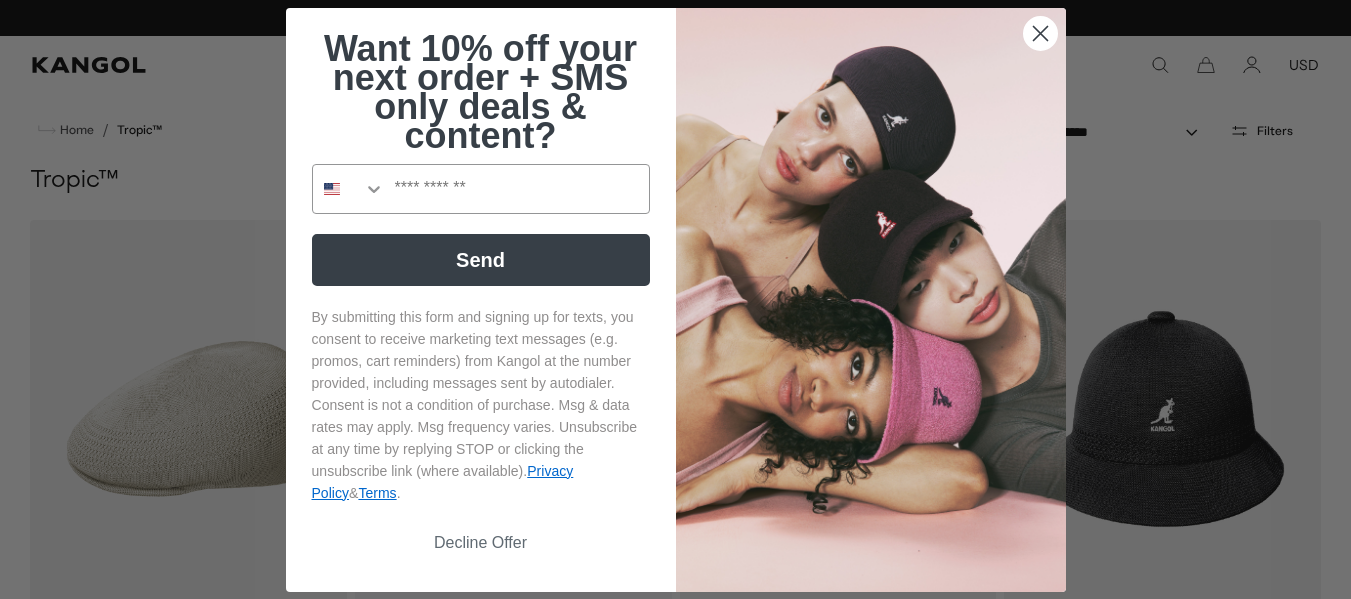 scroll, scrollTop: 0, scrollLeft: 0, axis: both 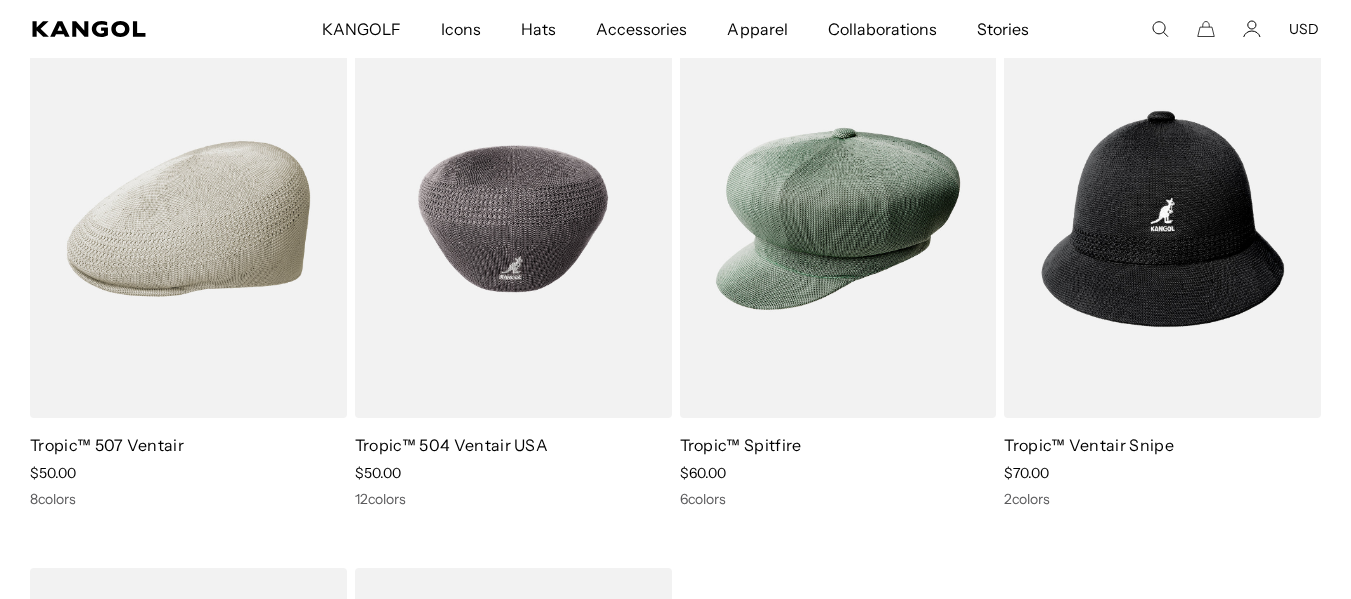 click at bounding box center (513, 219) 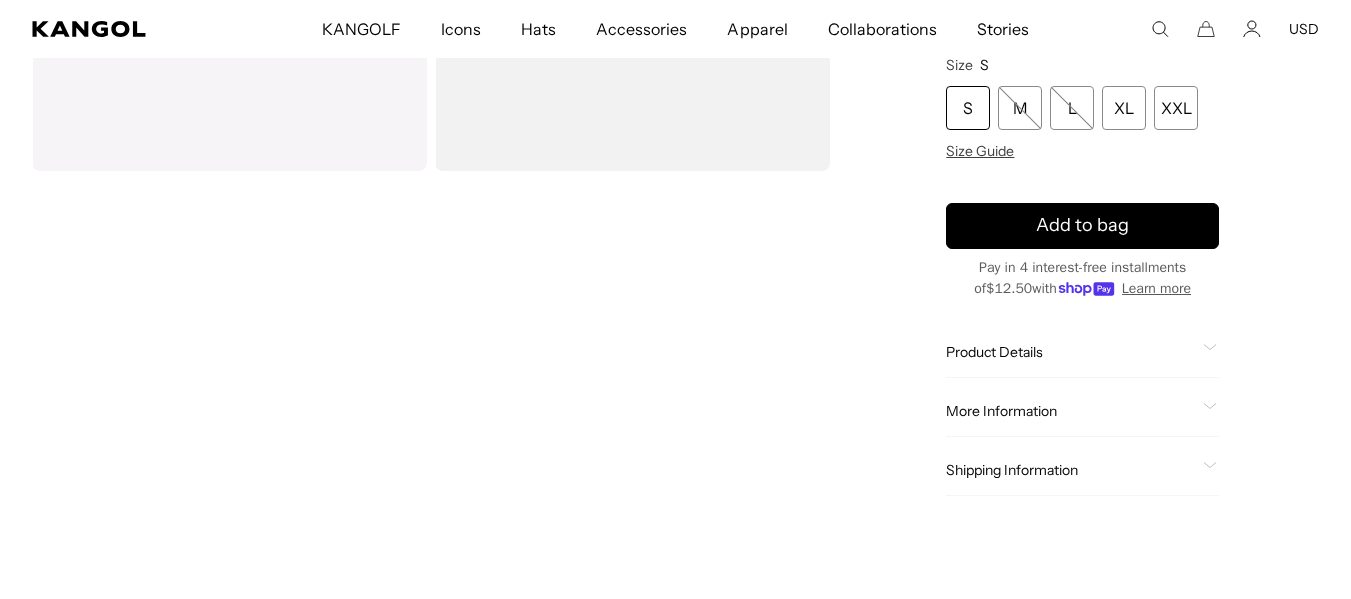 scroll, scrollTop: 400, scrollLeft: 0, axis: vertical 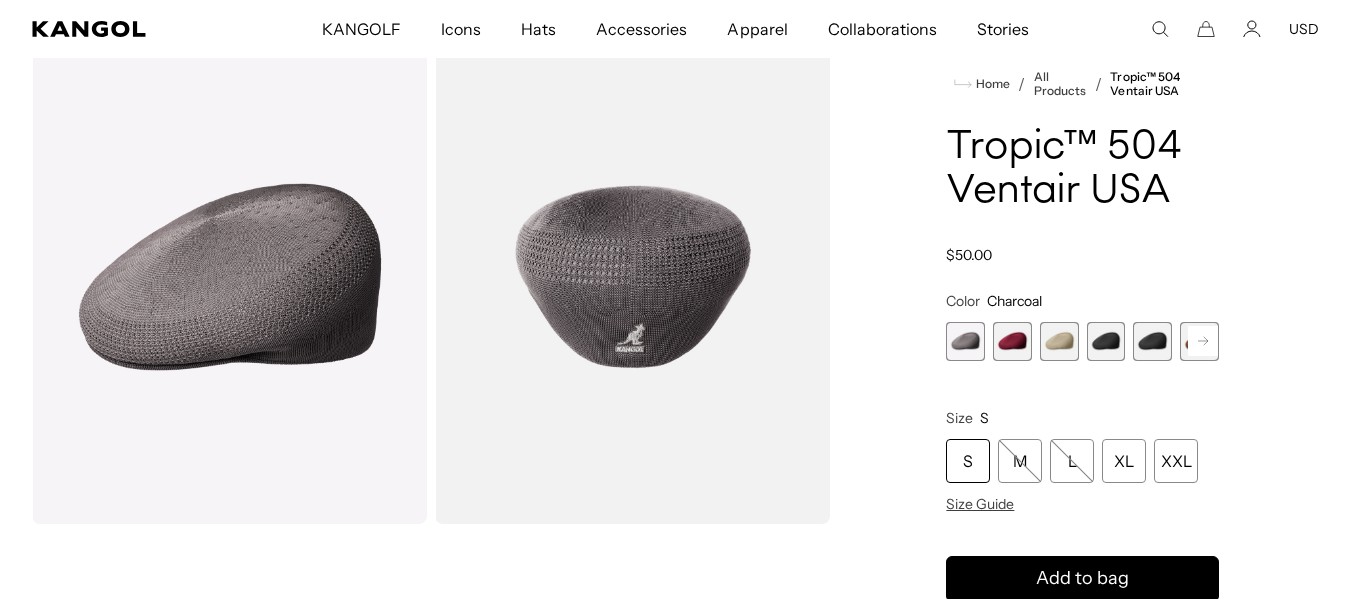 click at bounding box center (1012, 341) 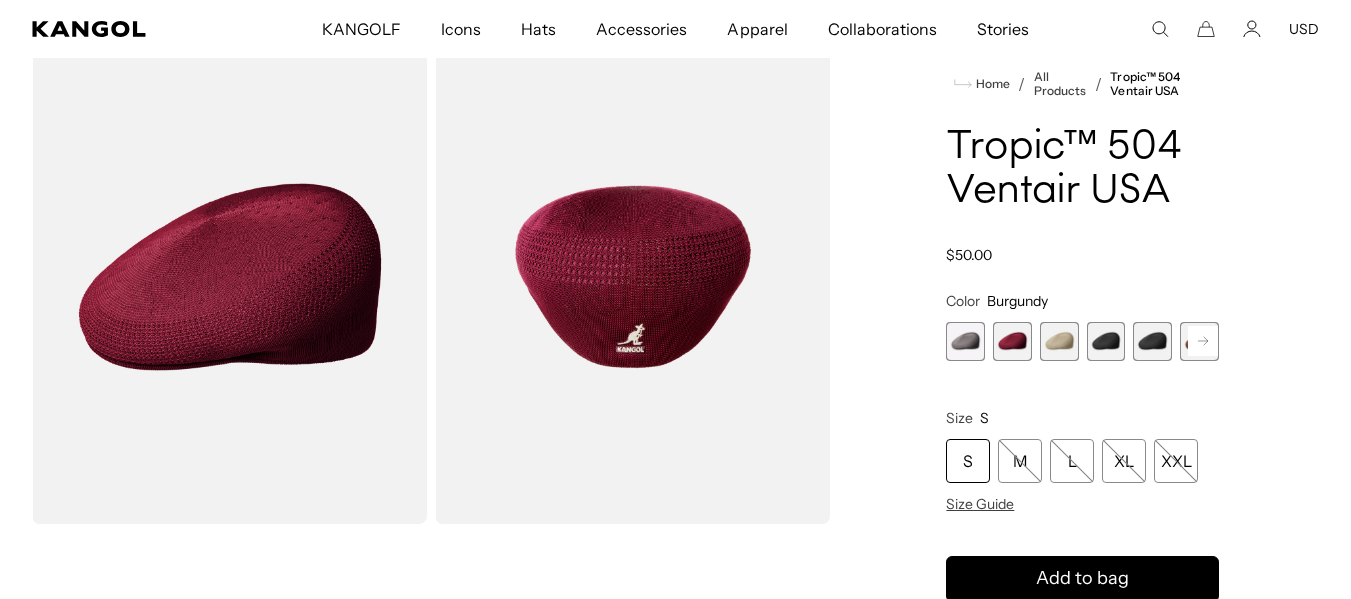 scroll, scrollTop: 0, scrollLeft: 0, axis: both 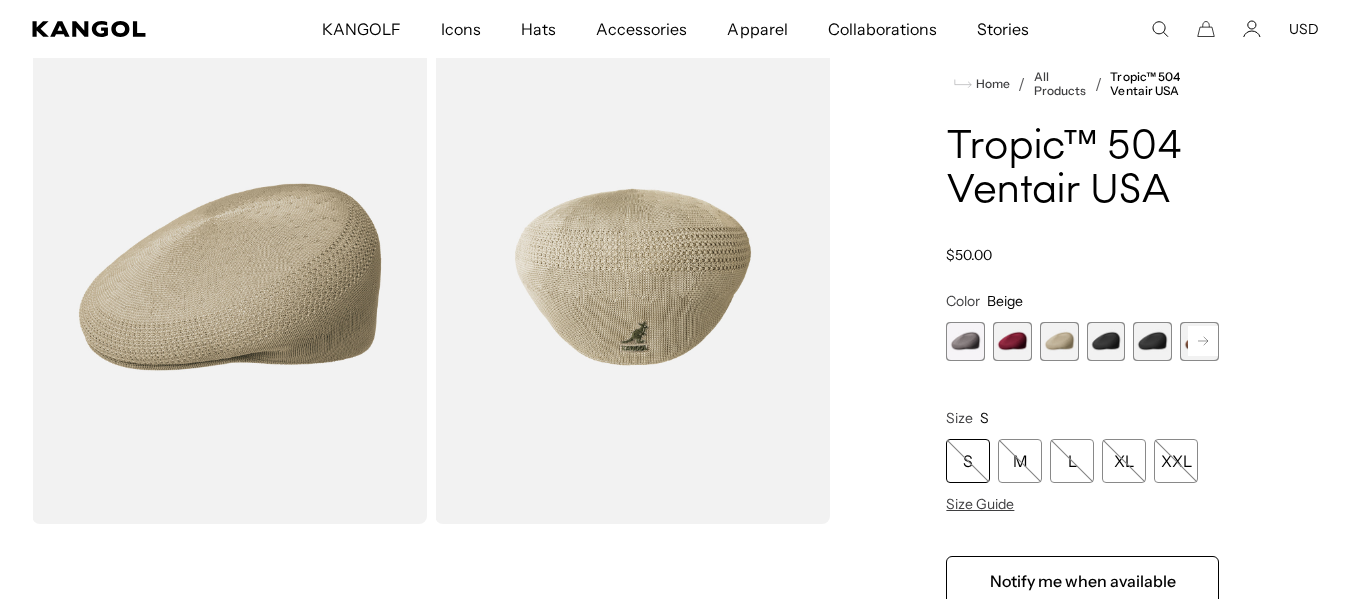 click at bounding box center (1106, 341) 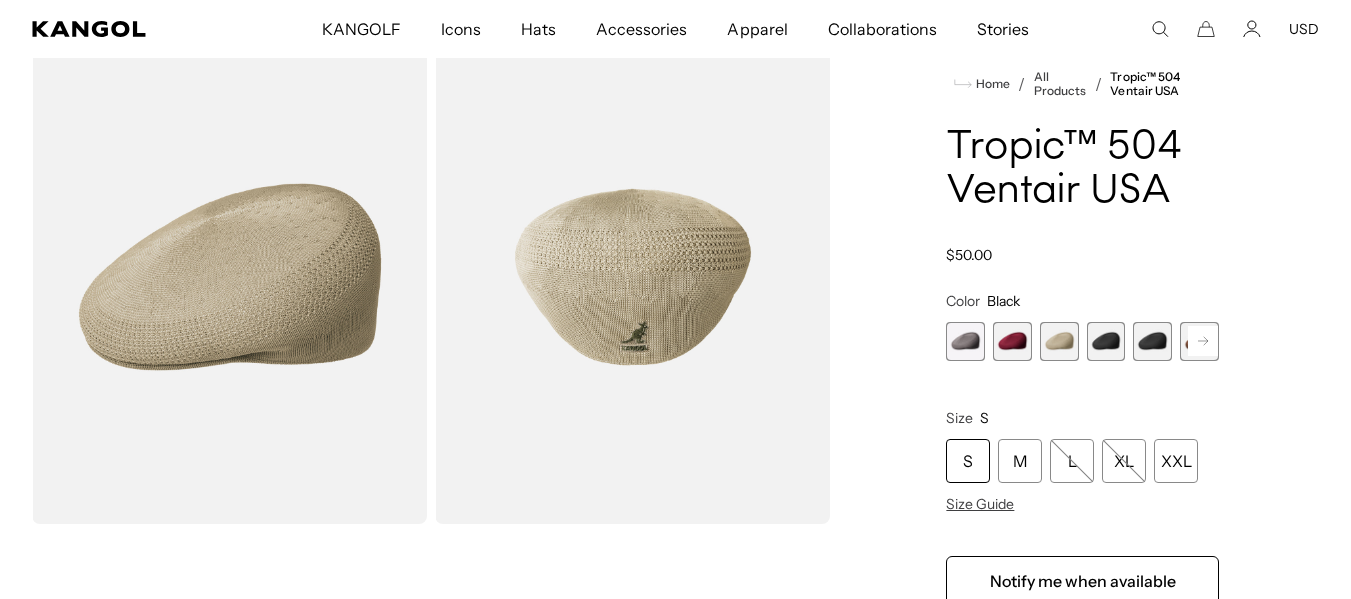scroll, scrollTop: 0, scrollLeft: 0, axis: both 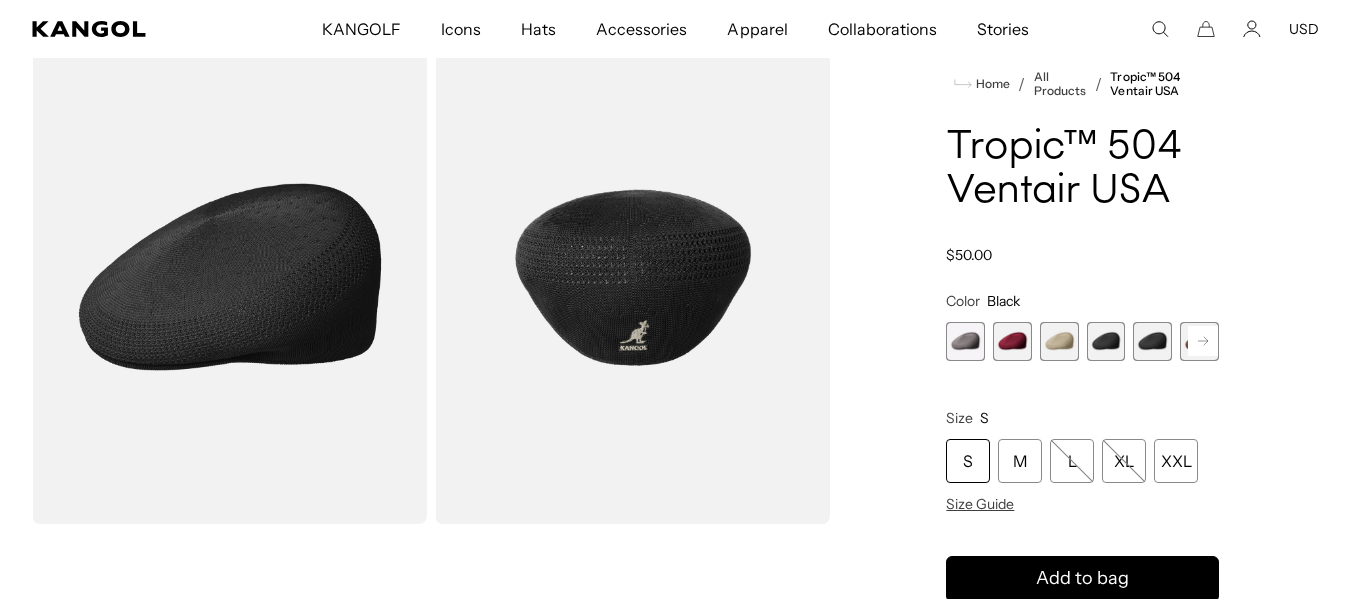 click at bounding box center [1152, 341] 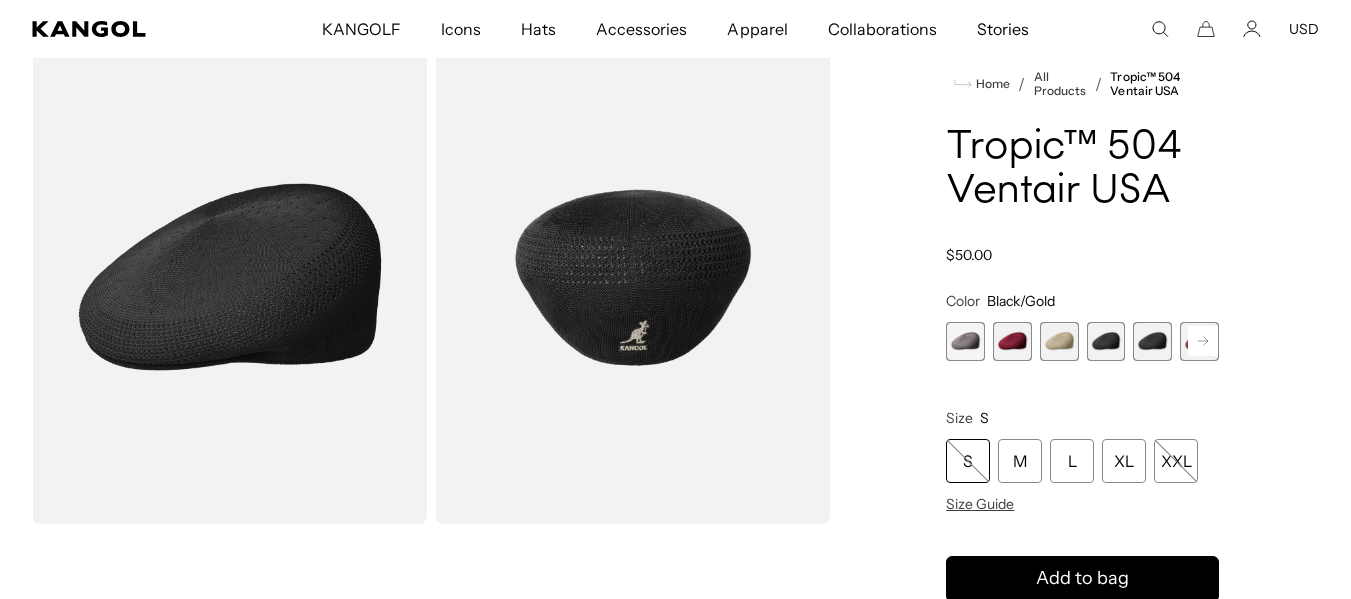 click 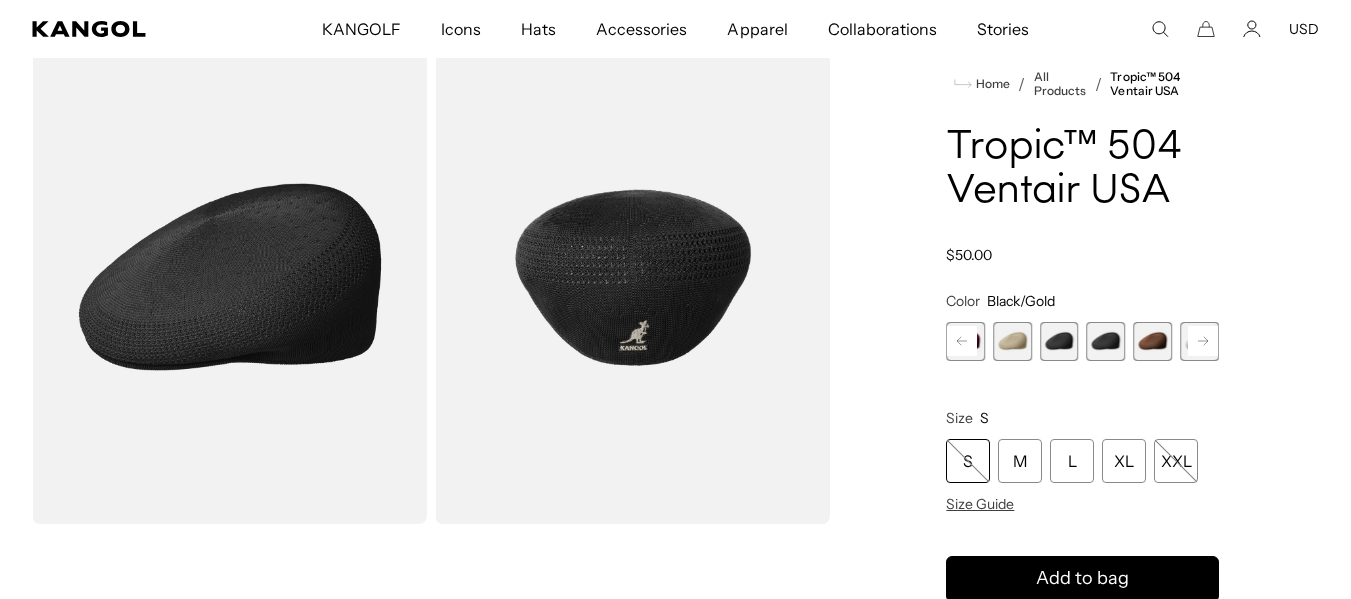 scroll, scrollTop: 0, scrollLeft: 412, axis: horizontal 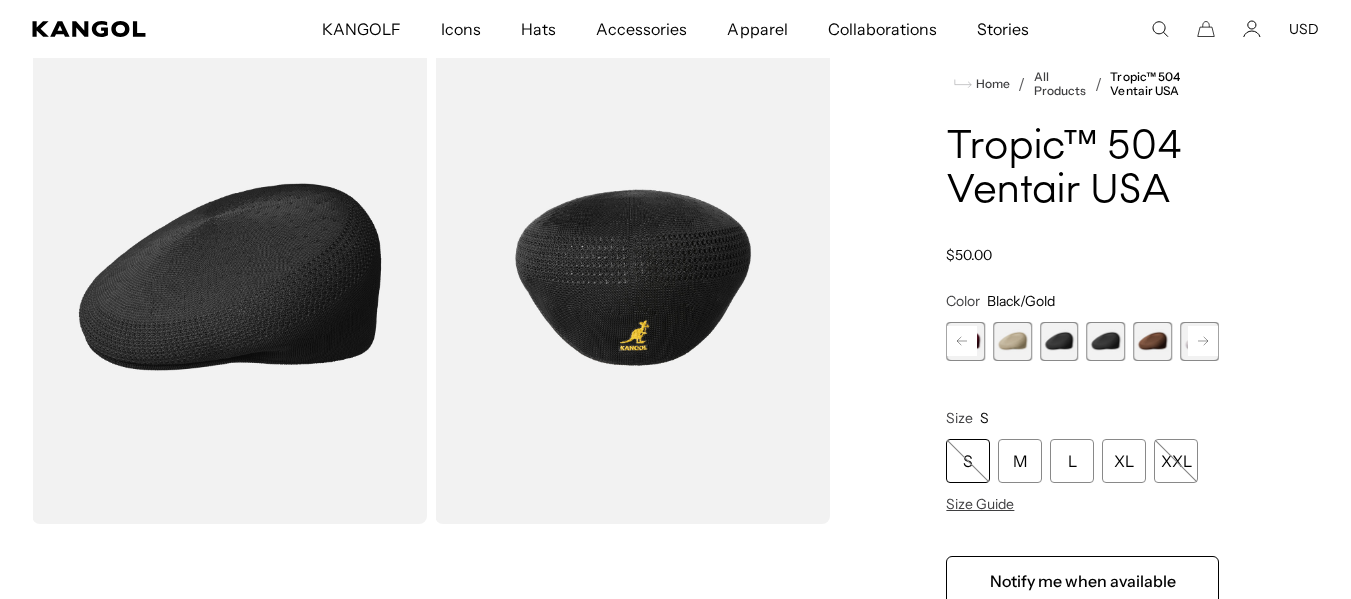 click at bounding box center [1059, 341] 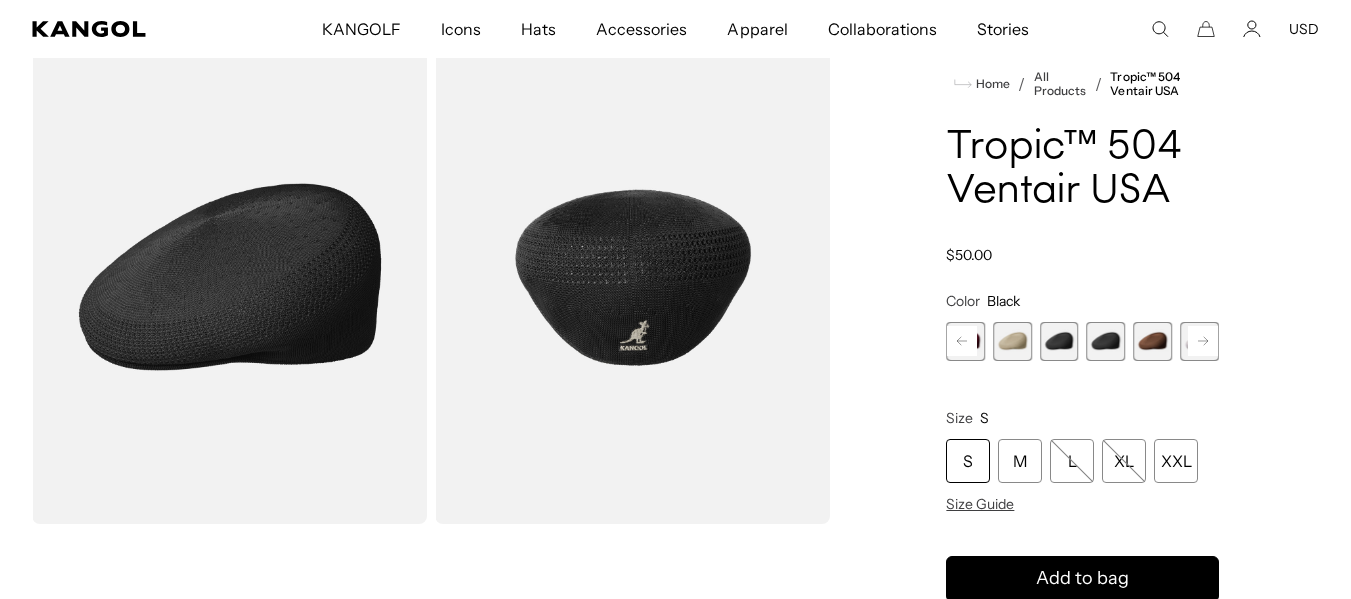 scroll, scrollTop: 0, scrollLeft: 412, axis: horizontal 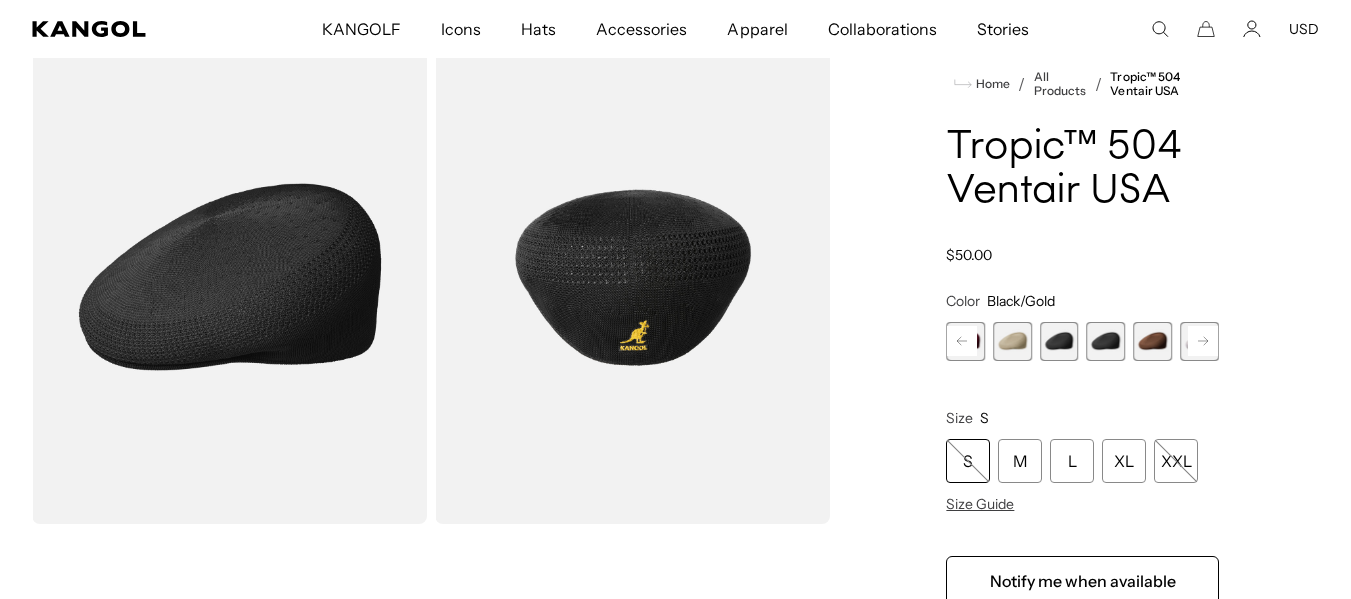 click on "Charcoal
Variant sold out or unavailable
Burgundy
Variant sold out or unavailable
Beige
Variant sold out or unavailable
Black
Variant sold out or unavailable
Black/Gold
Variant sold out or unavailable
Brown
Variant sold out or unavailable
Grey
Variant sold out or unavailable" at bounding box center (1082, 341) 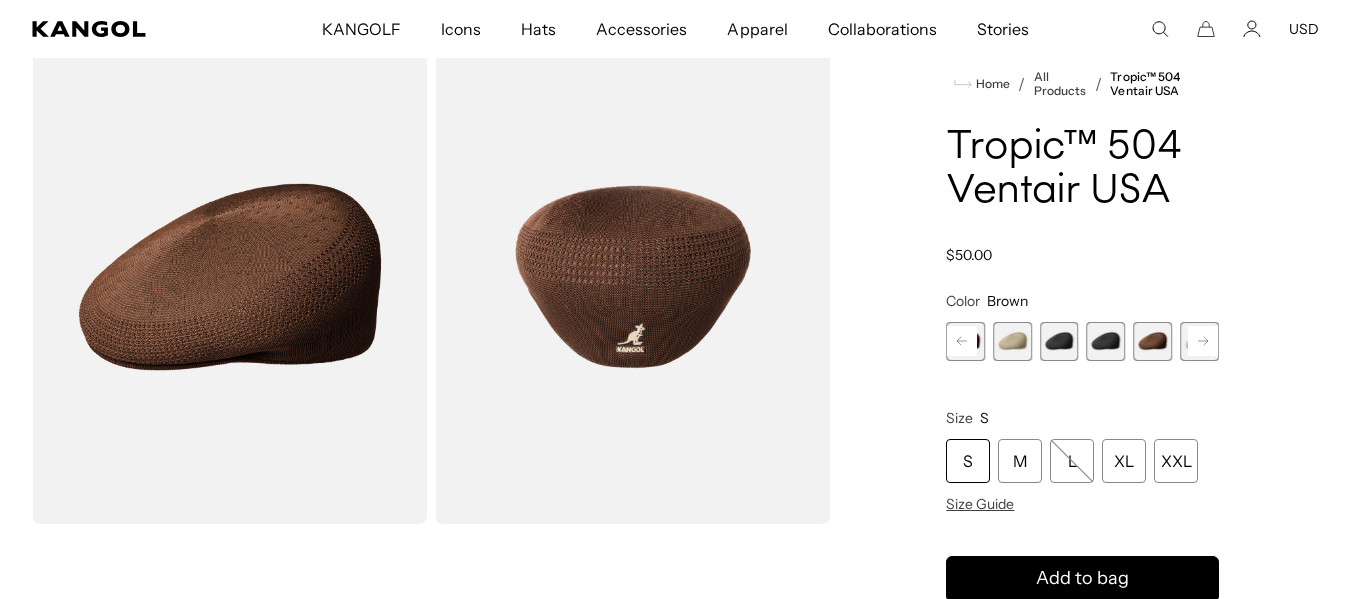 scroll, scrollTop: 0, scrollLeft: 412, axis: horizontal 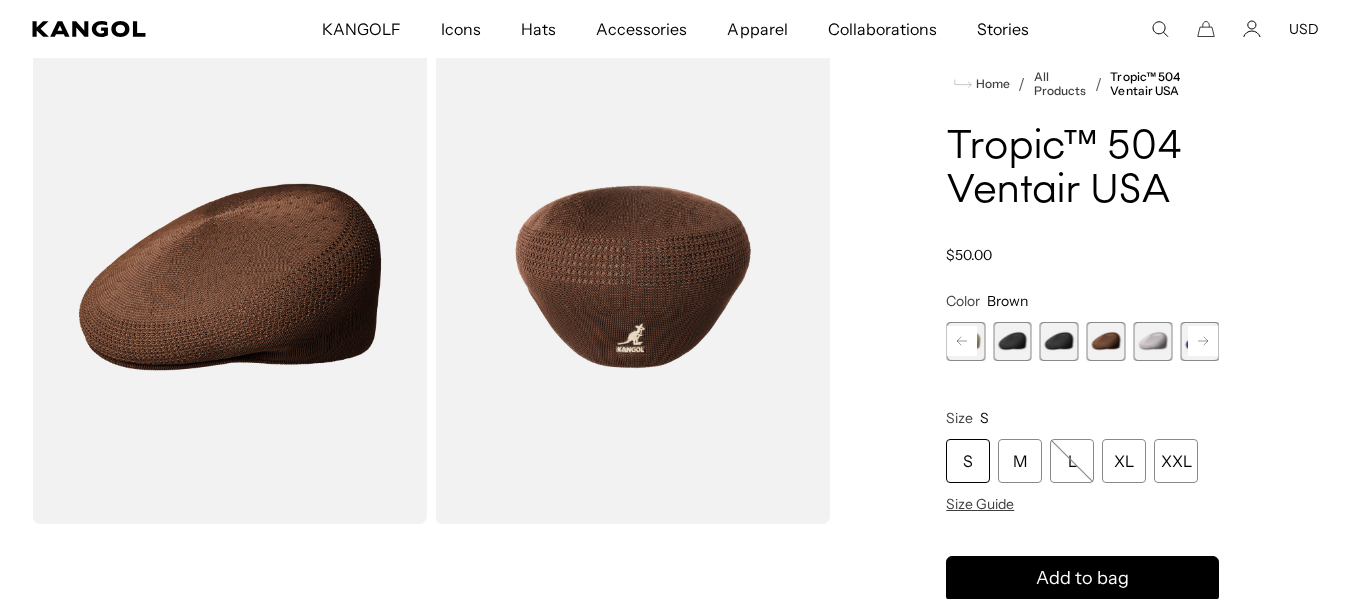 click at bounding box center [1152, 341] 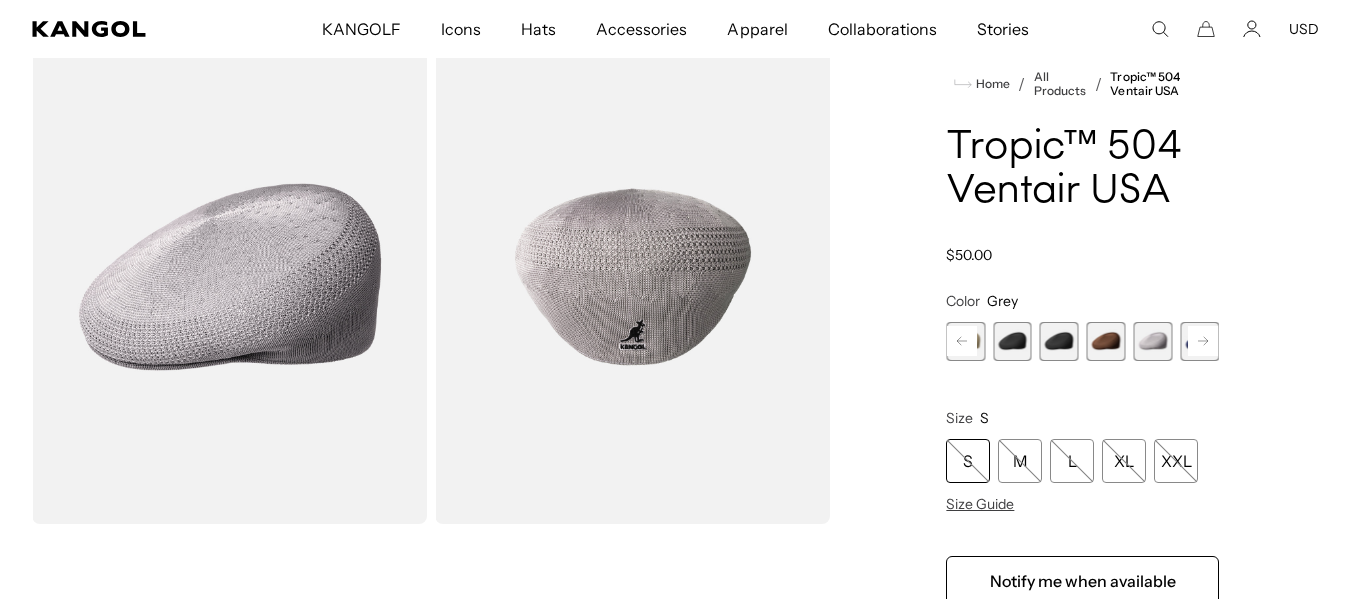 scroll, scrollTop: 0, scrollLeft: 412, axis: horizontal 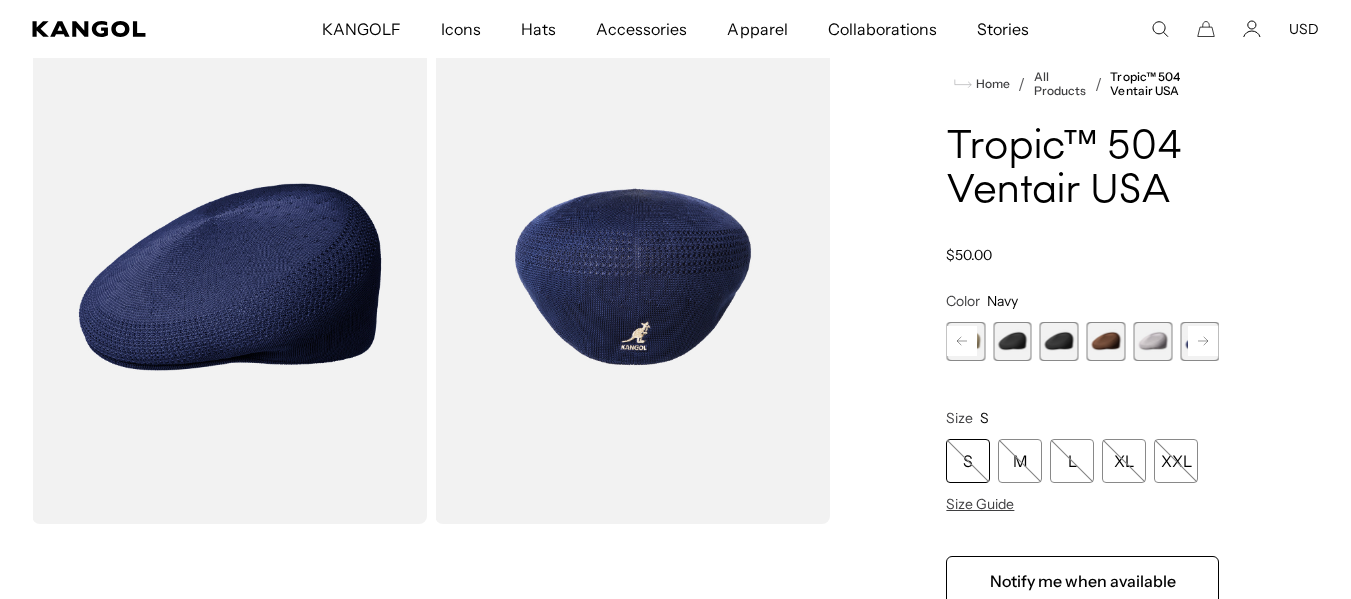 click 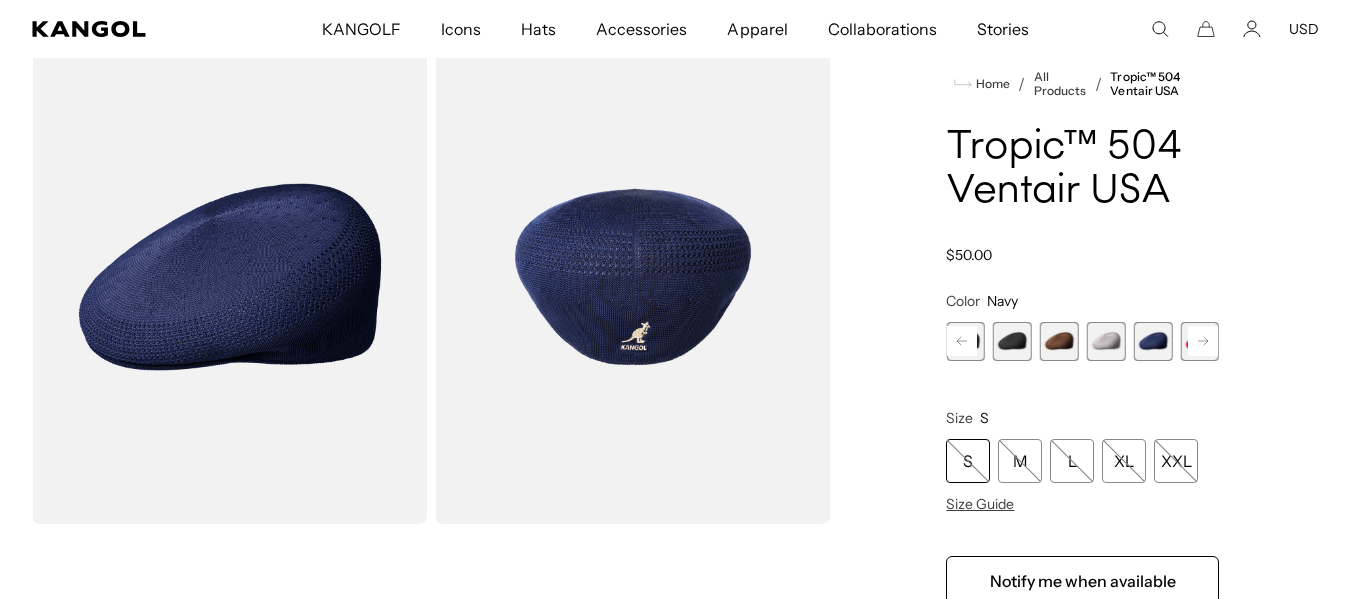 click at bounding box center [1152, 341] 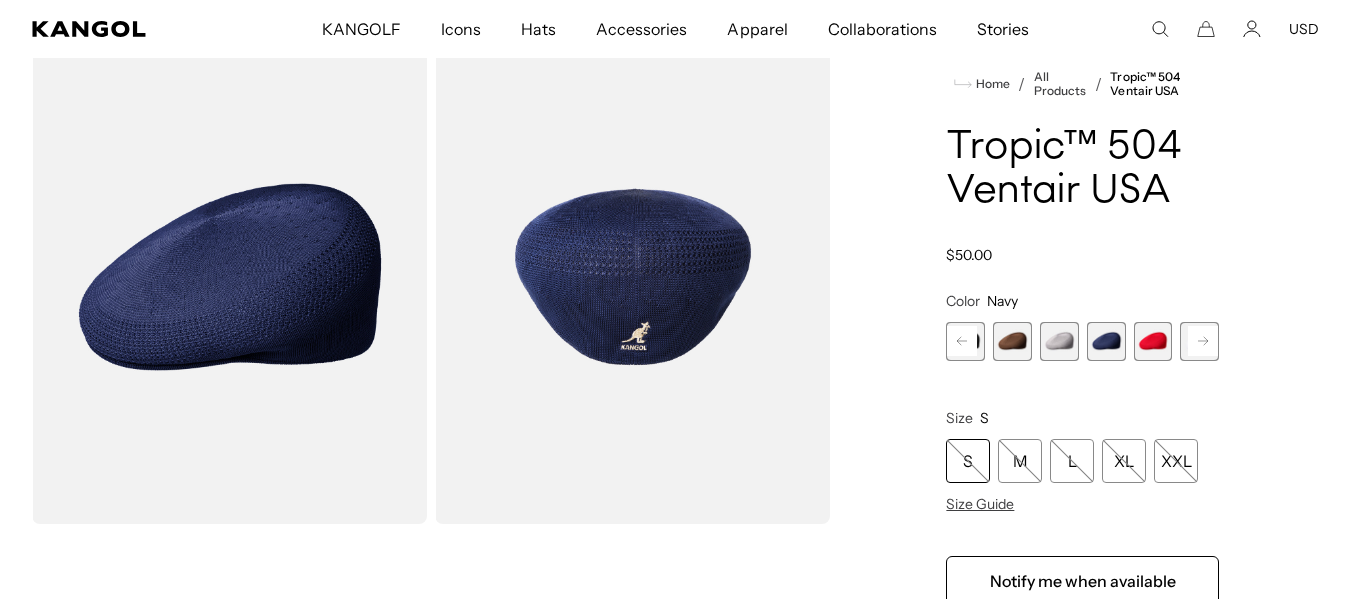 scroll, scrollTop: 0, scrollLeft: 412, axis: horizontal 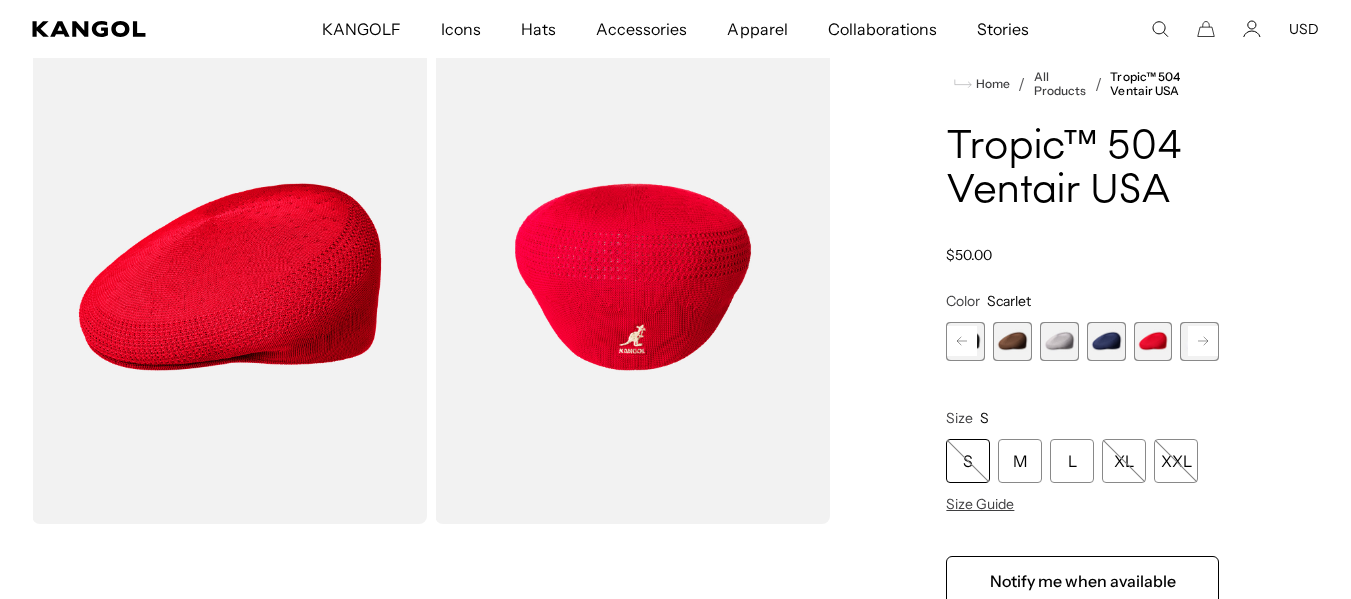 click 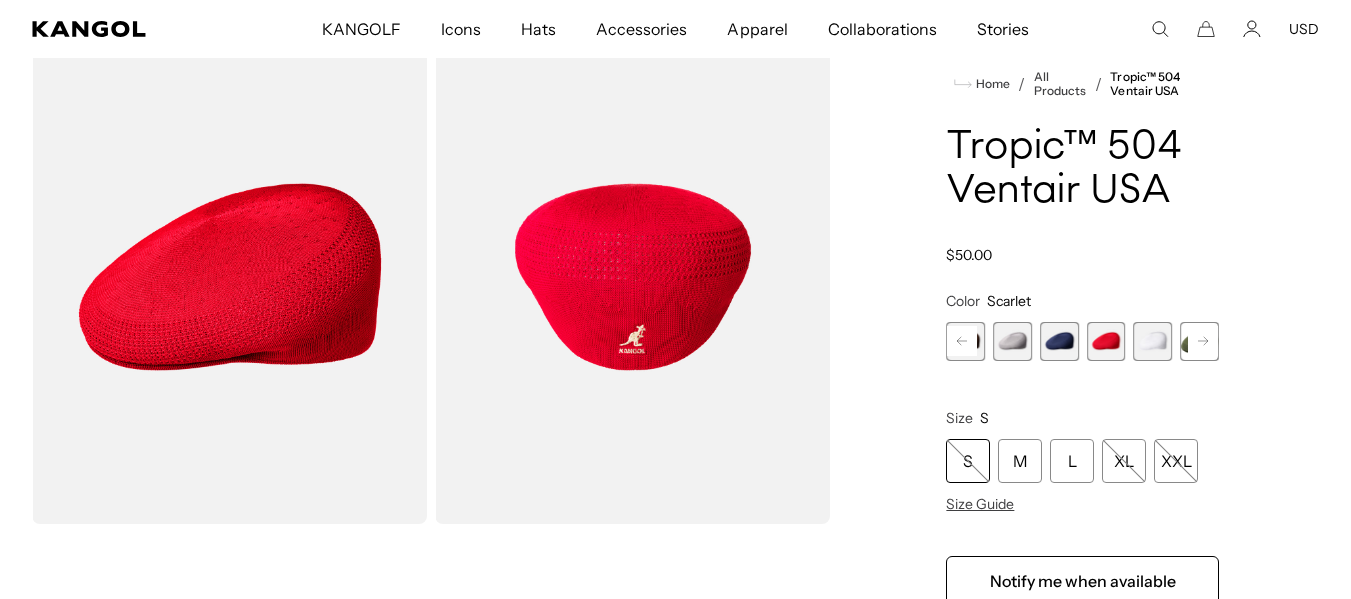 scroll, scrollTop: 0, scrollLeft: 412, axis: horizontal 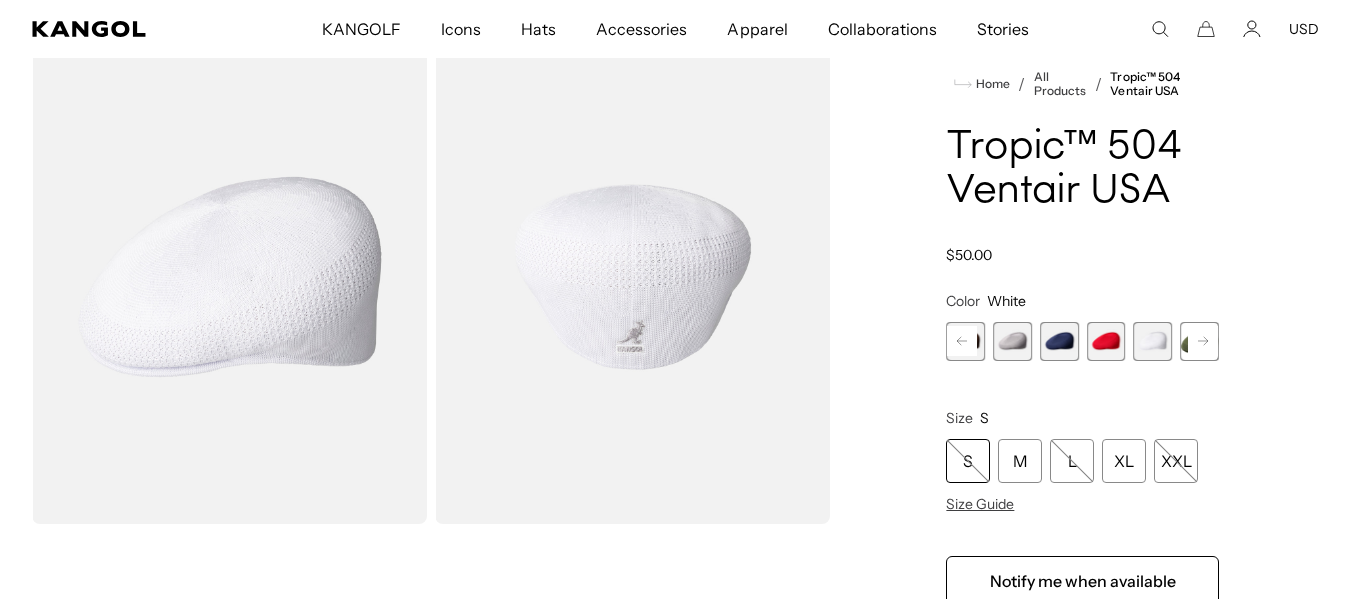 click 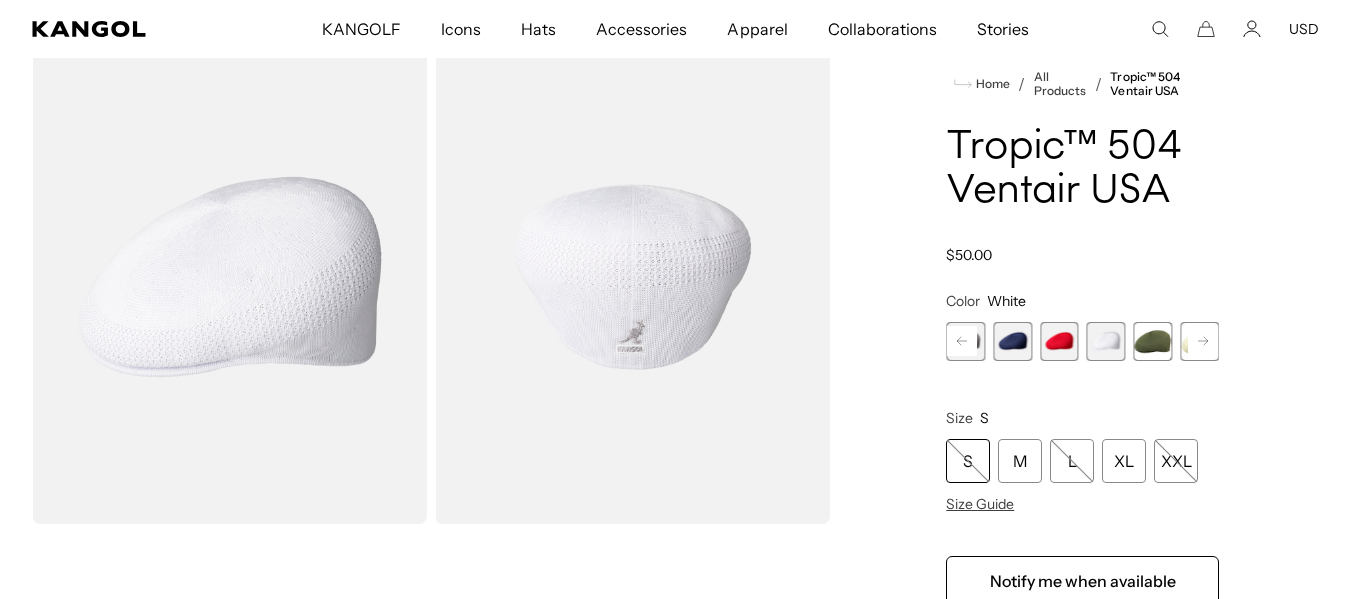 scroll, scrollTop: 0, scrollLeft: 0, axis: both 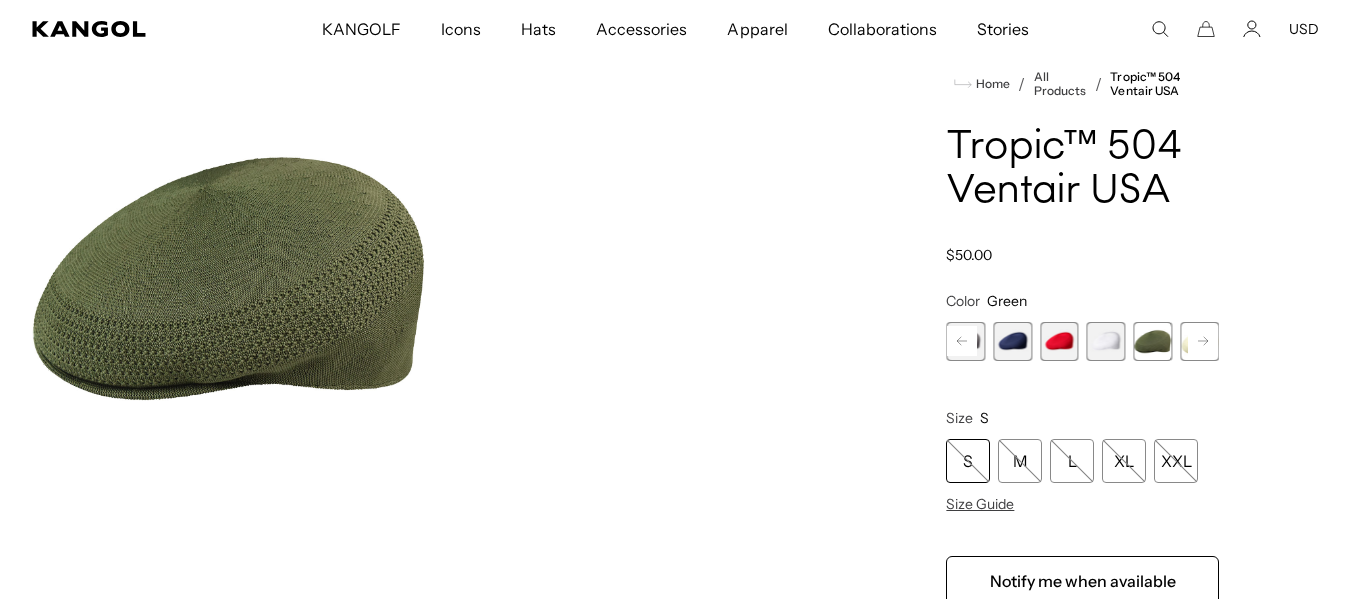 click 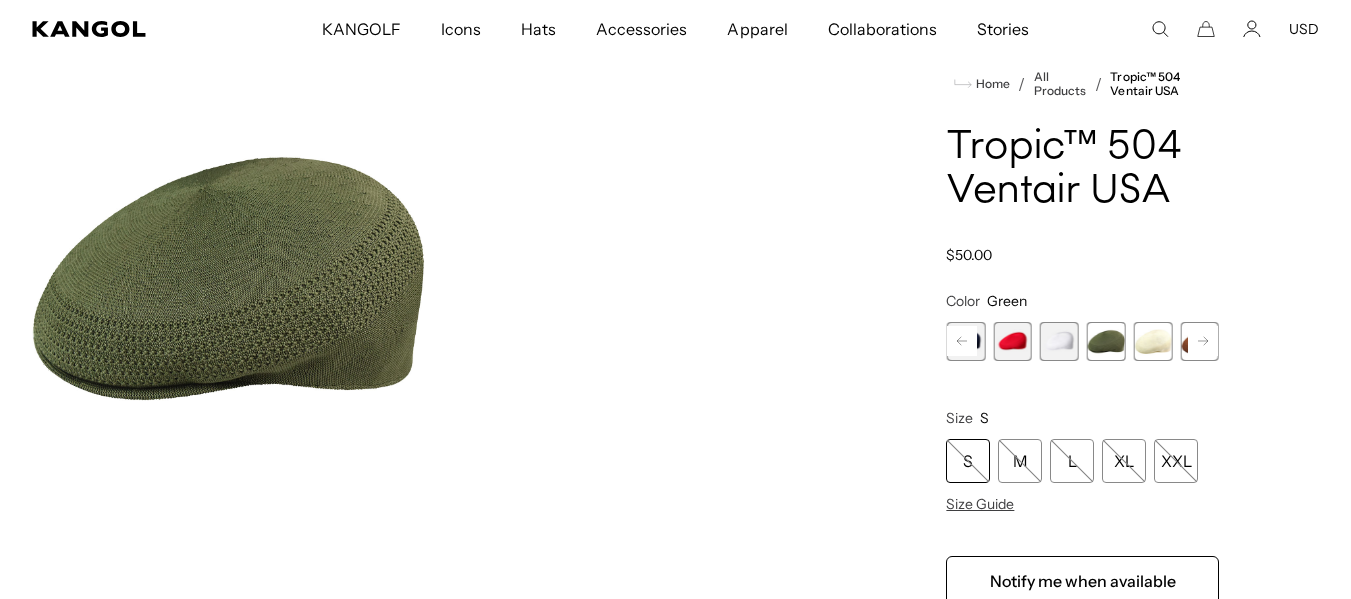 scroll, scrollTop: 0, scrollLeft: 412, axis: horizontal 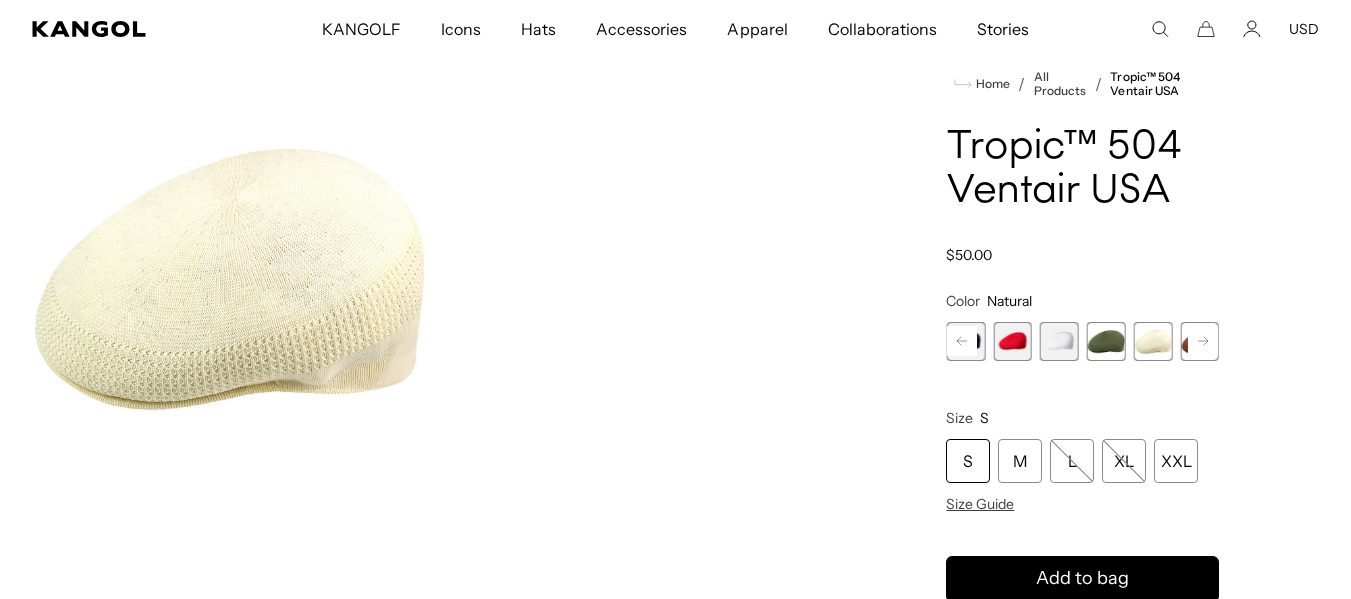 click on "Home
/
All Products
/
Tropic™ 504 Ventair USA
Tropic™ 504 Ventair USA
Regular price
$50.00
Regular price
Sale price
$50.00
Color
Natural
Previous
Next
Charcoal
Variant sold out or unavailable
Burgundy
Variant sold out or unavailable" at bounding box center [1082, 459] 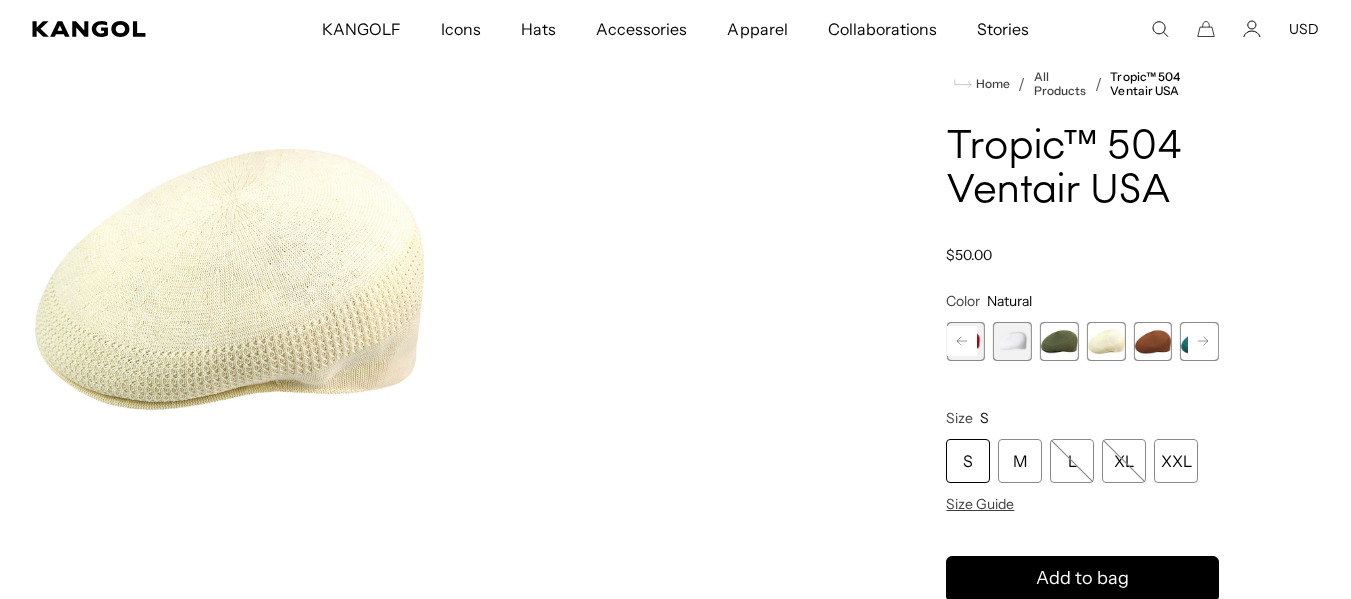 scroll, scrollTop: 0, scrollLeft: 412, axis: horizontal 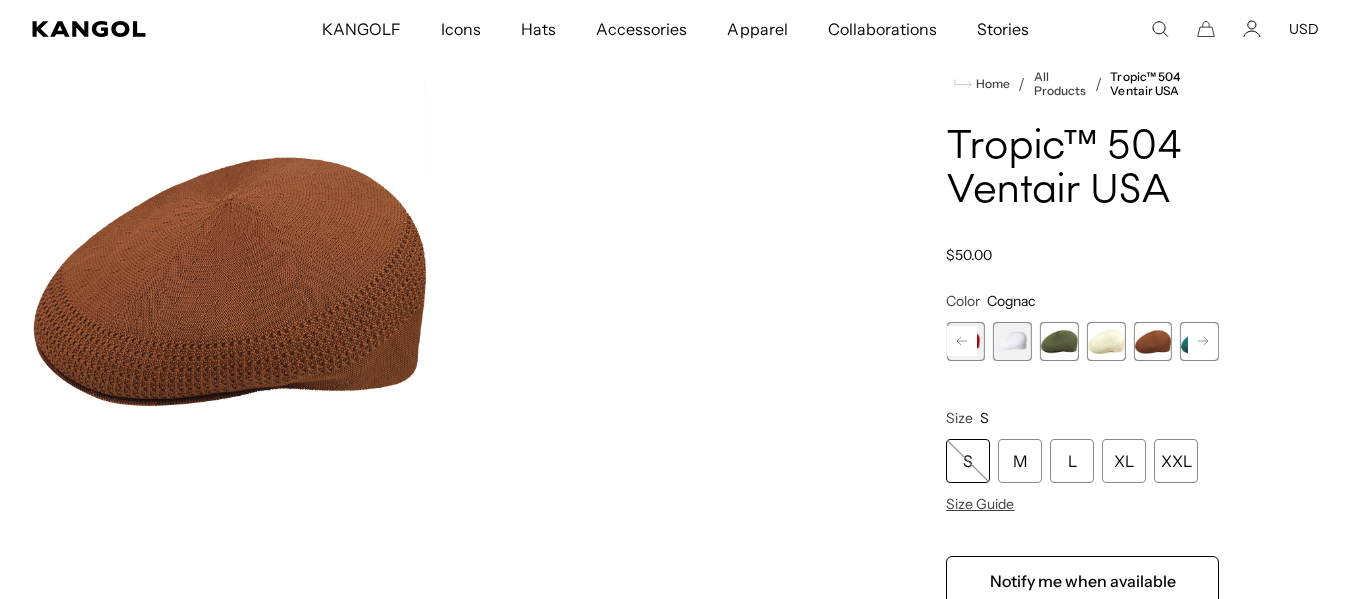 click 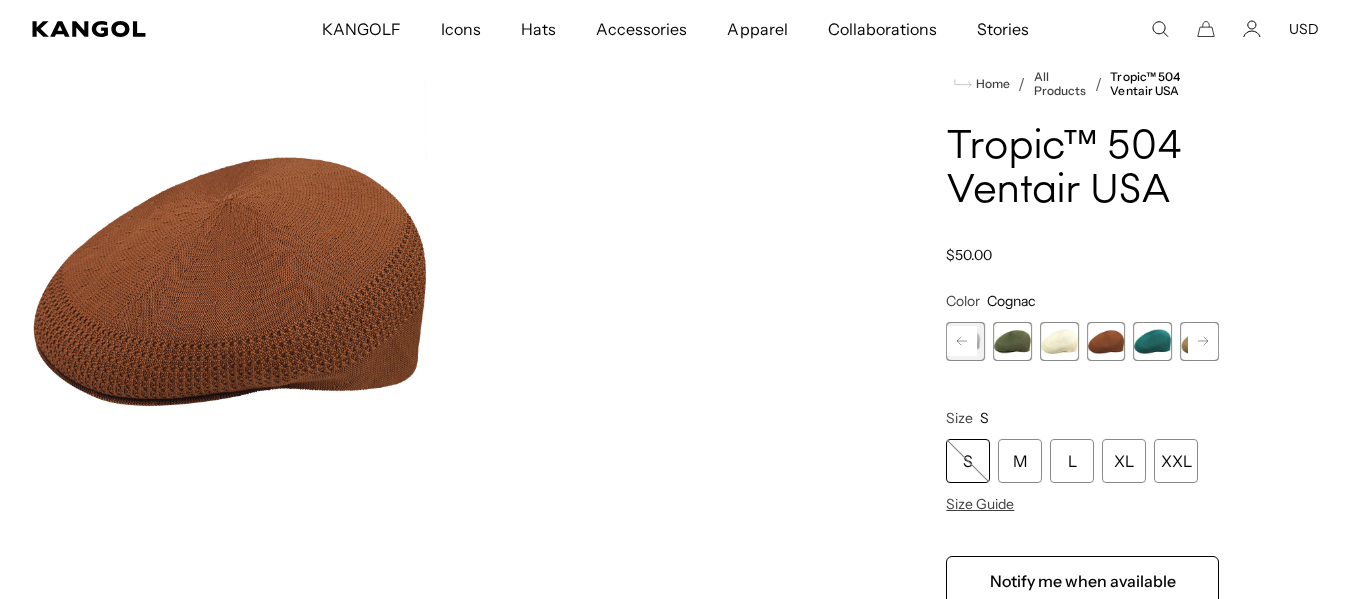 scroll, scrollTop: 0, scrollLeft: 0, axis: both 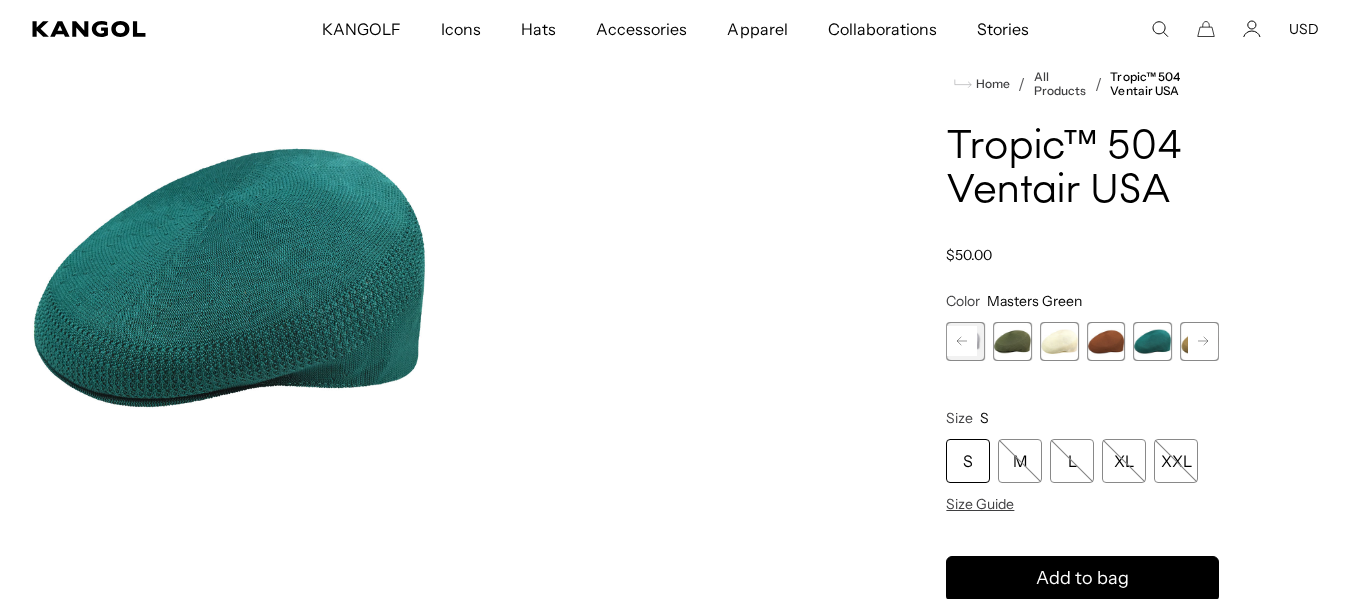 click 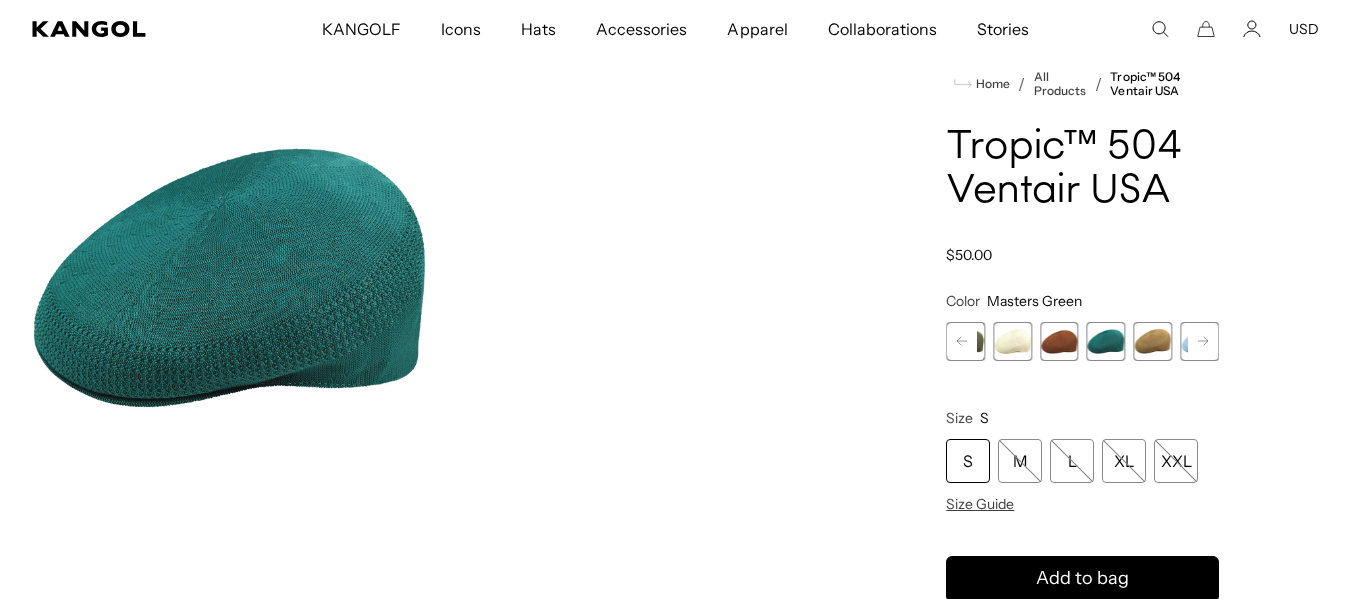 scroll, scrollTop: 0, scrollLeft: 412, axis: horizontal 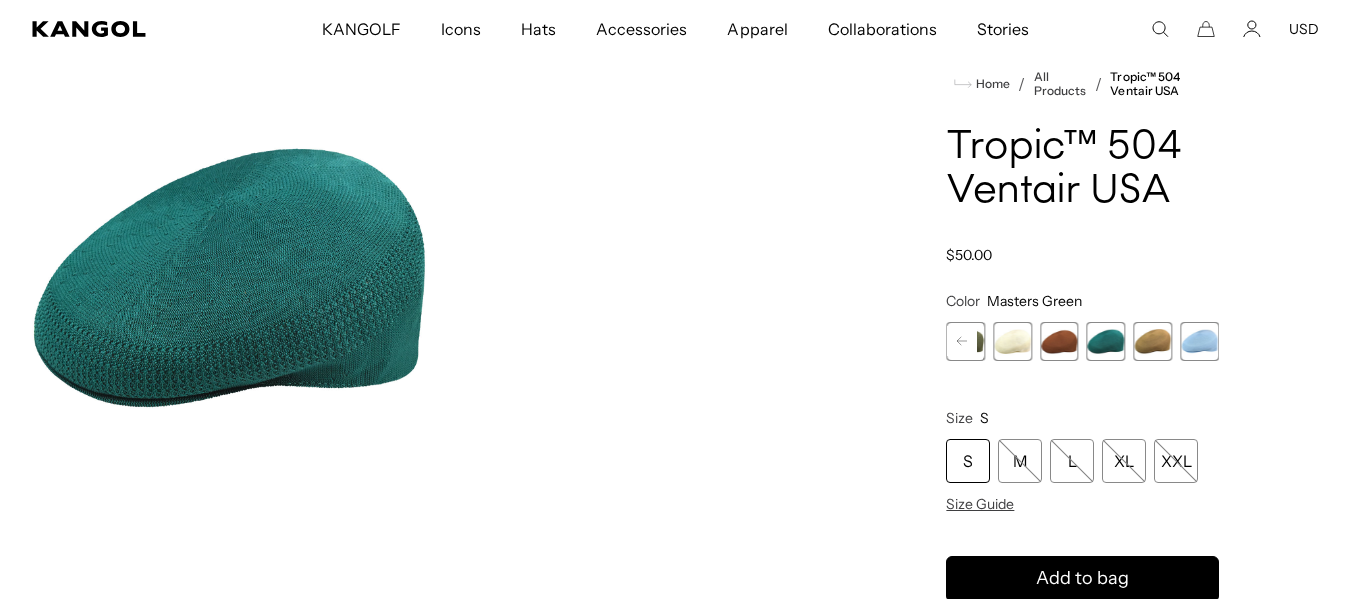 click at bounding box center (1152, 341) 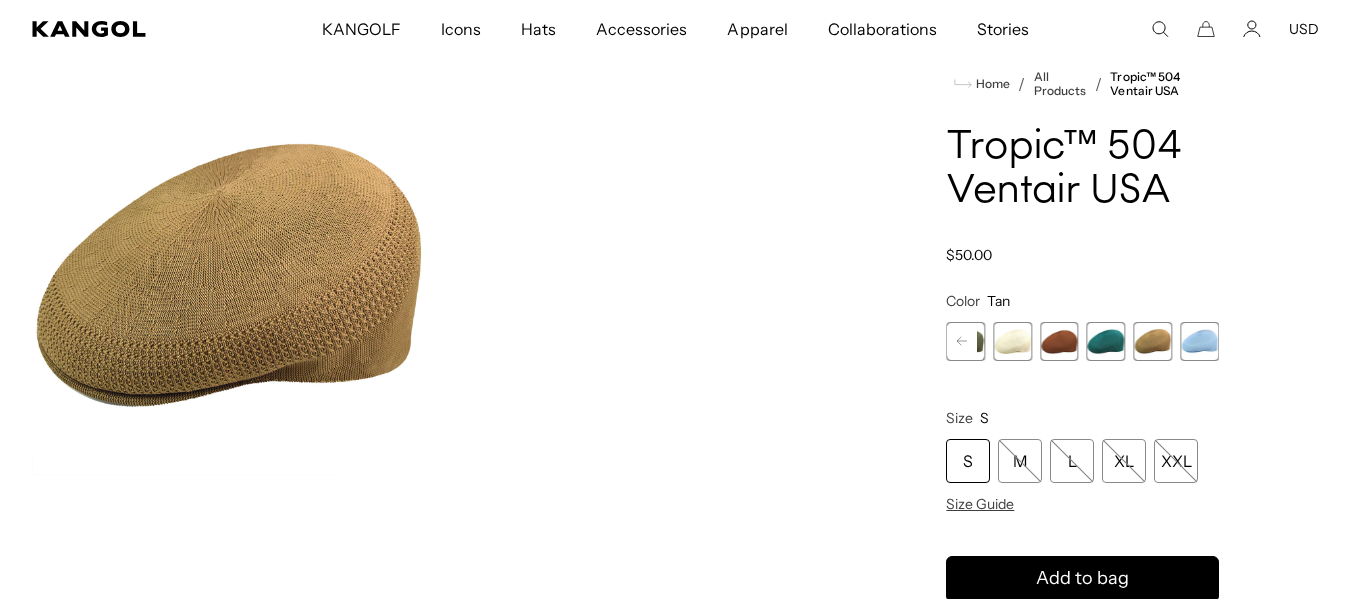 scroll, scrollTop: 0, scrollLeft: 0, axis: both 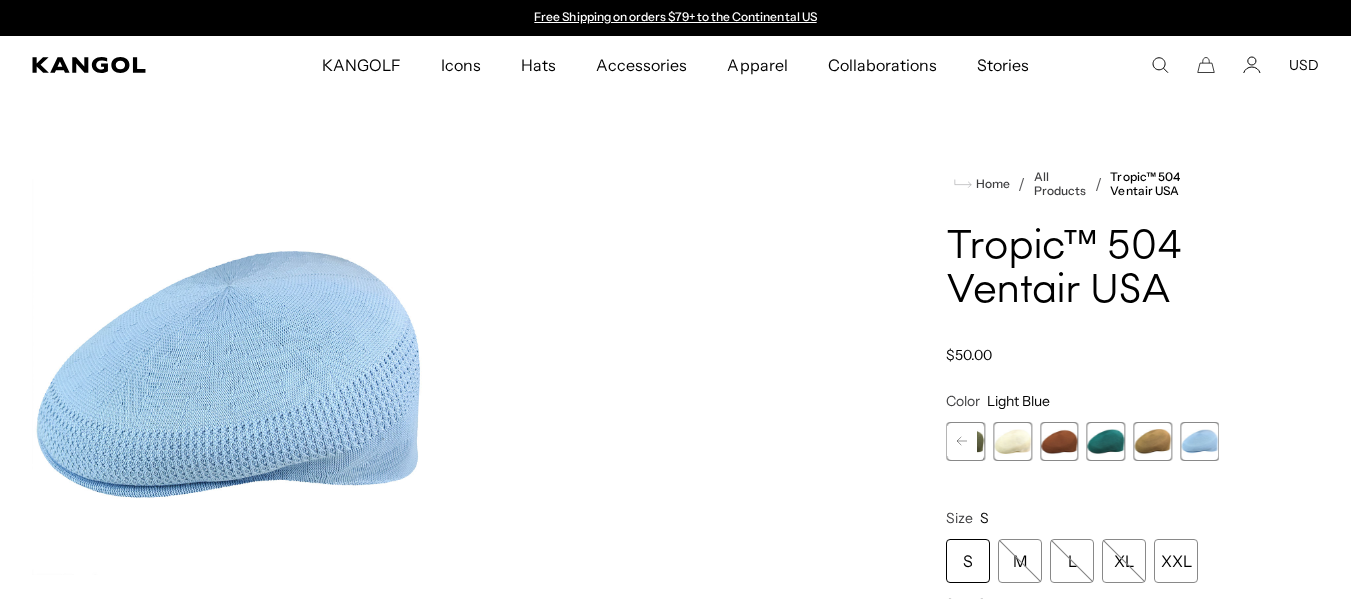 drag, startPoint x: 470, startPoint y: 113, endPoint x: 282, endPoint y: 191, distance: 203.5387 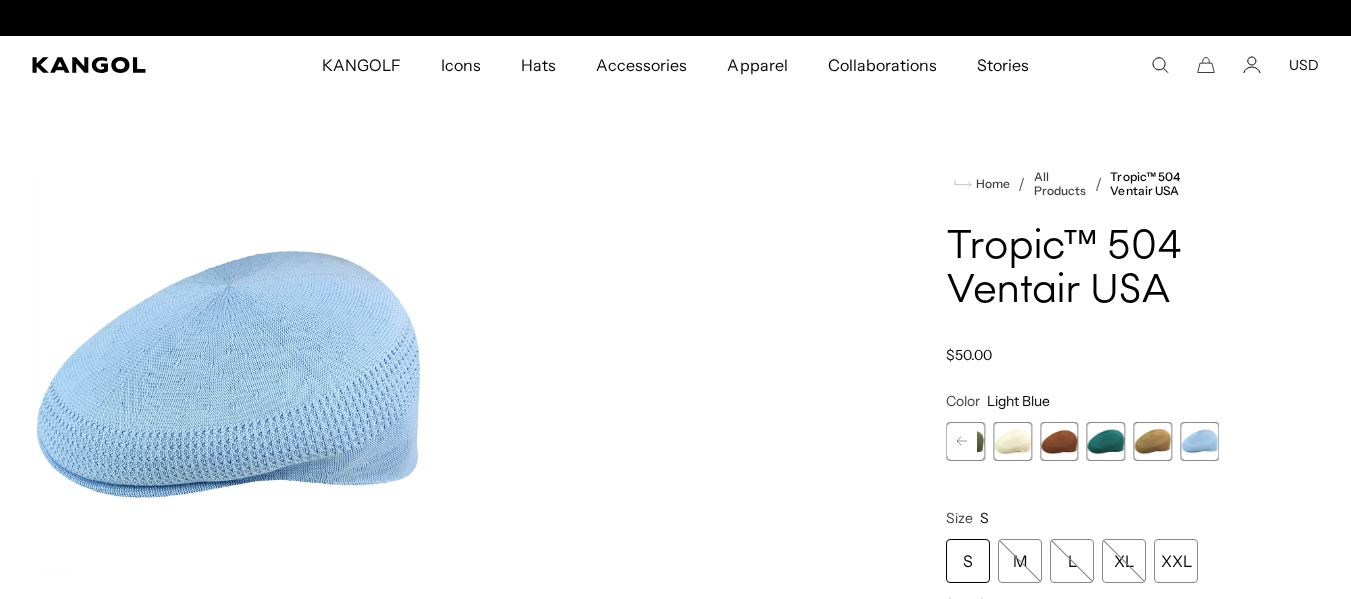 scroll, scrollTop: 0, scrollLeft: 412, axis: horizontal 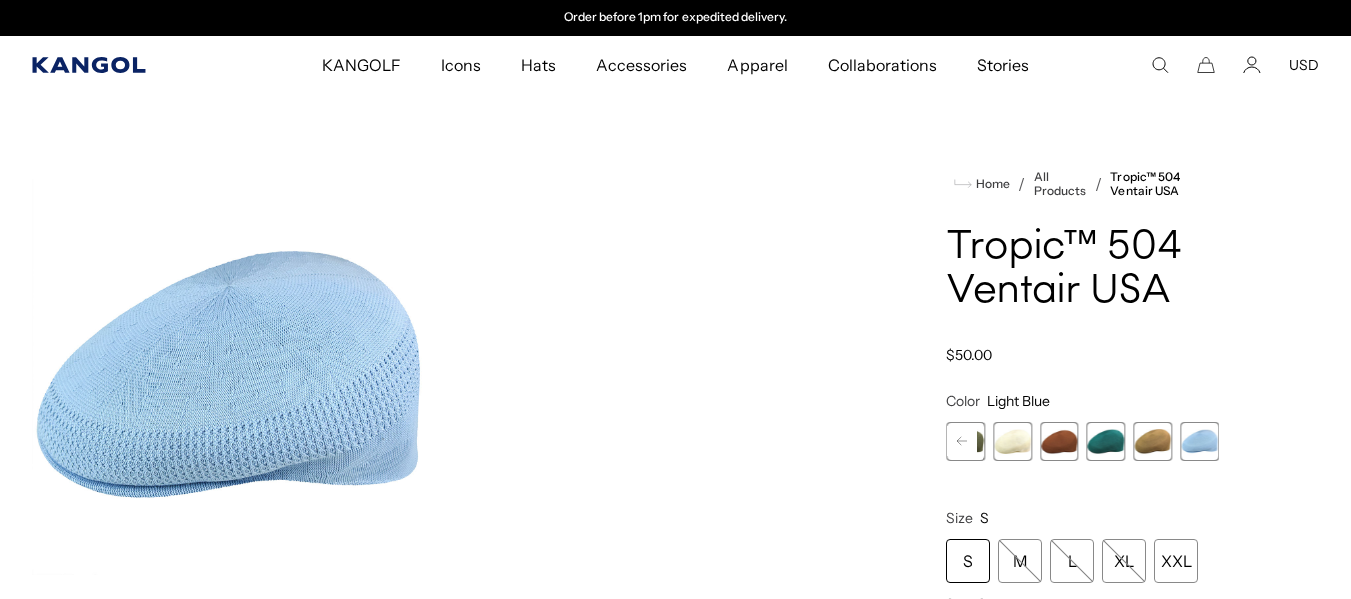 click 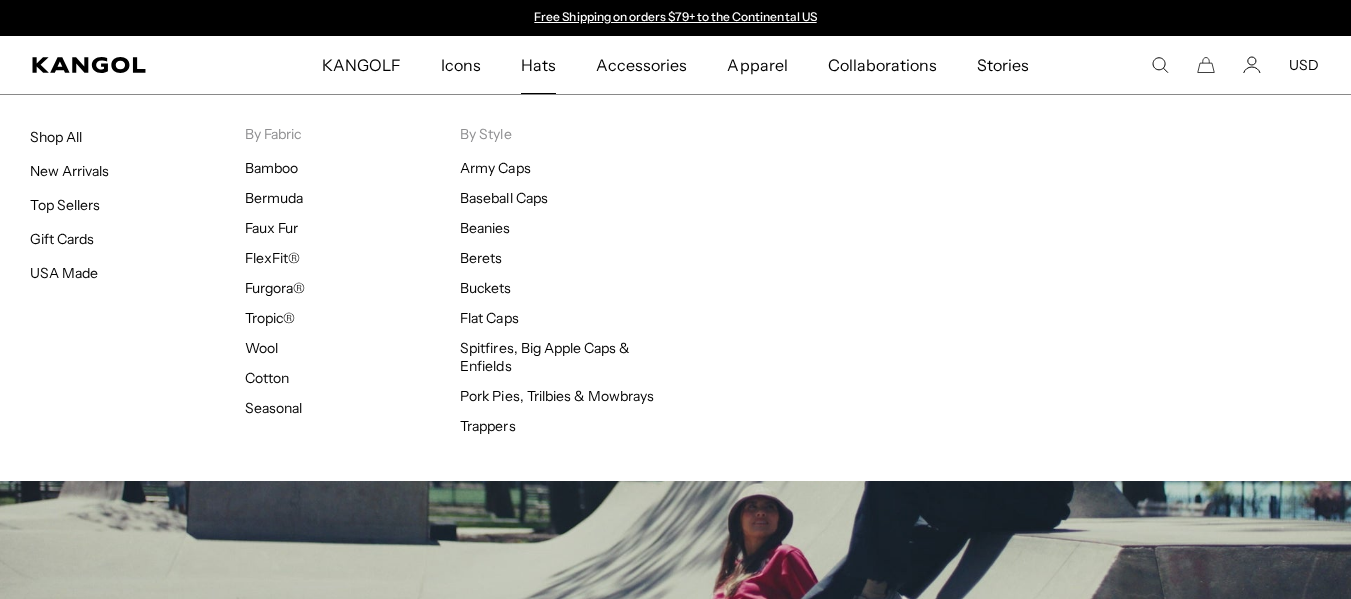 scroll, scrollTop: 0, scrollLeft: 0, axis: both 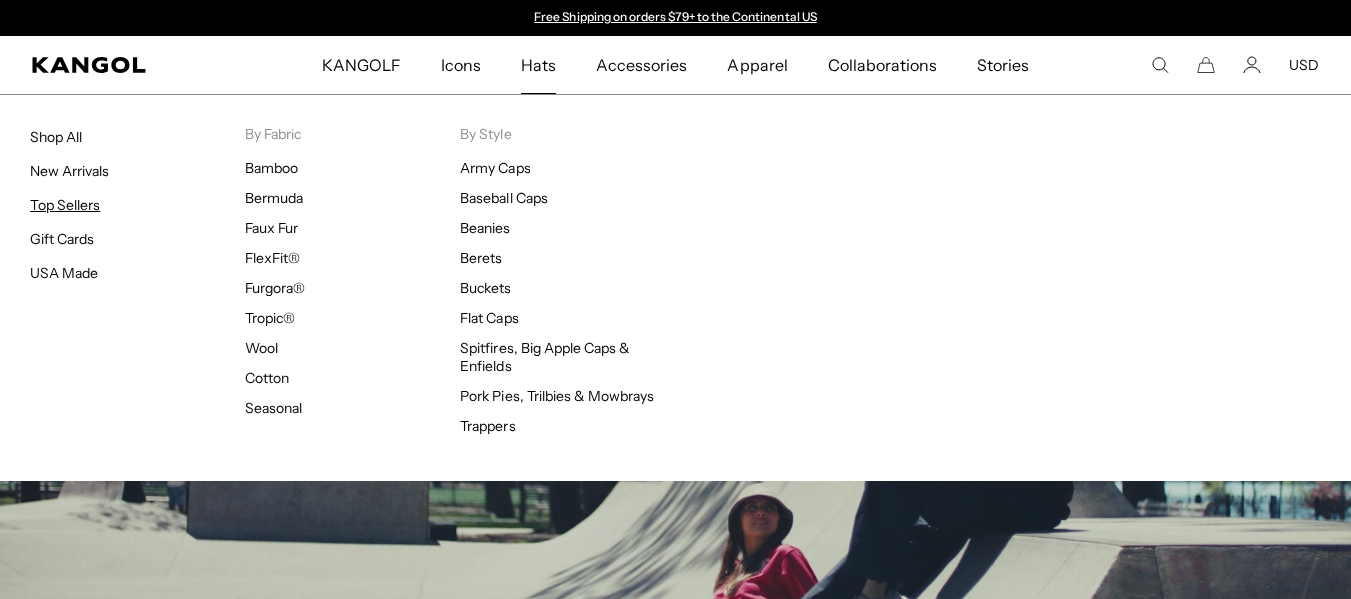 click on "Top Sellers" at bounding box center [65, 205] 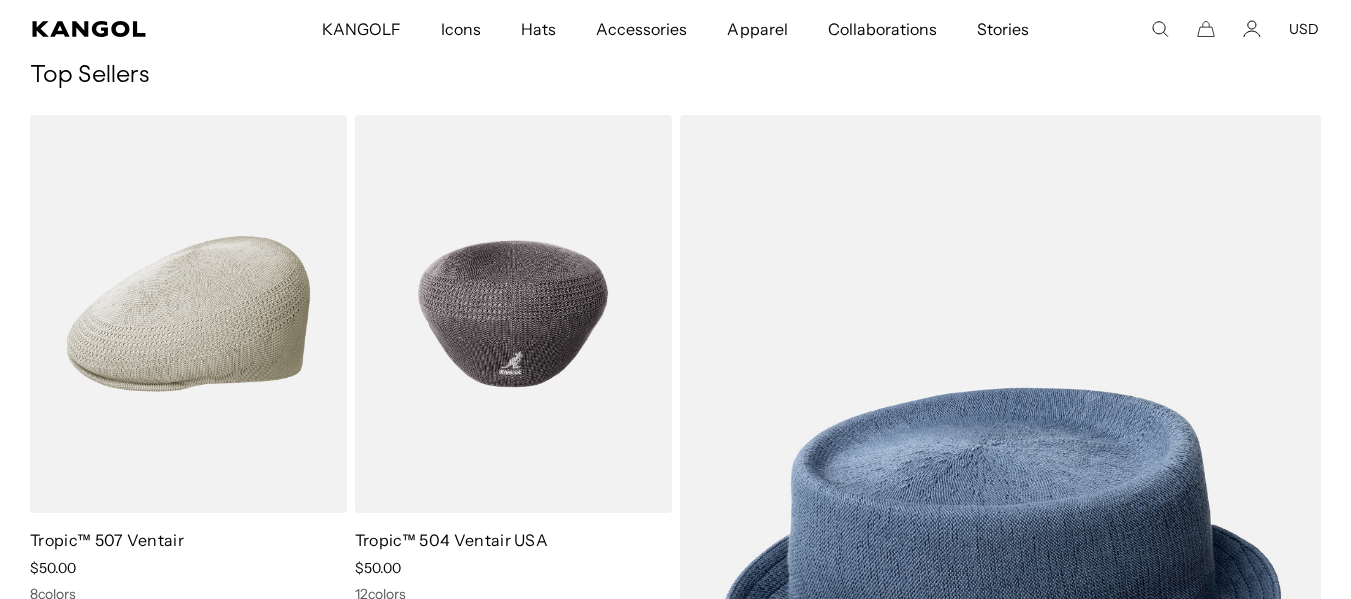 scroll, scrollTop: 200, scrollLeft: 0, axis: vertical 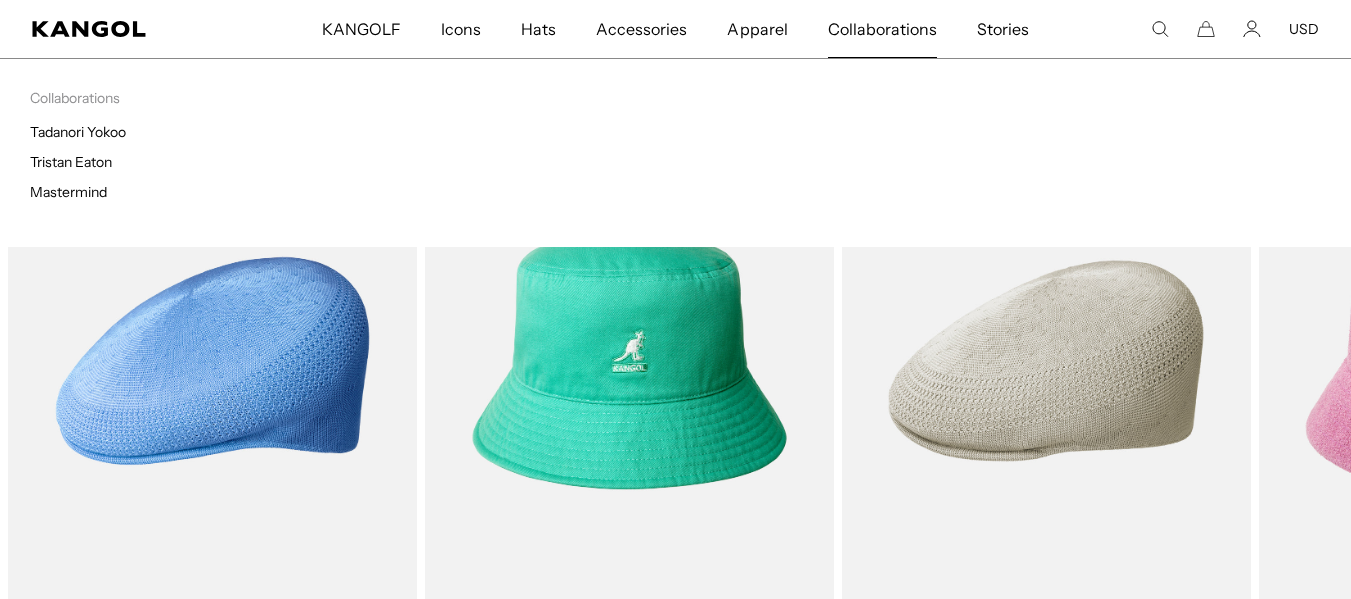 click on "Collaborations" at bounding box center (882, 29) 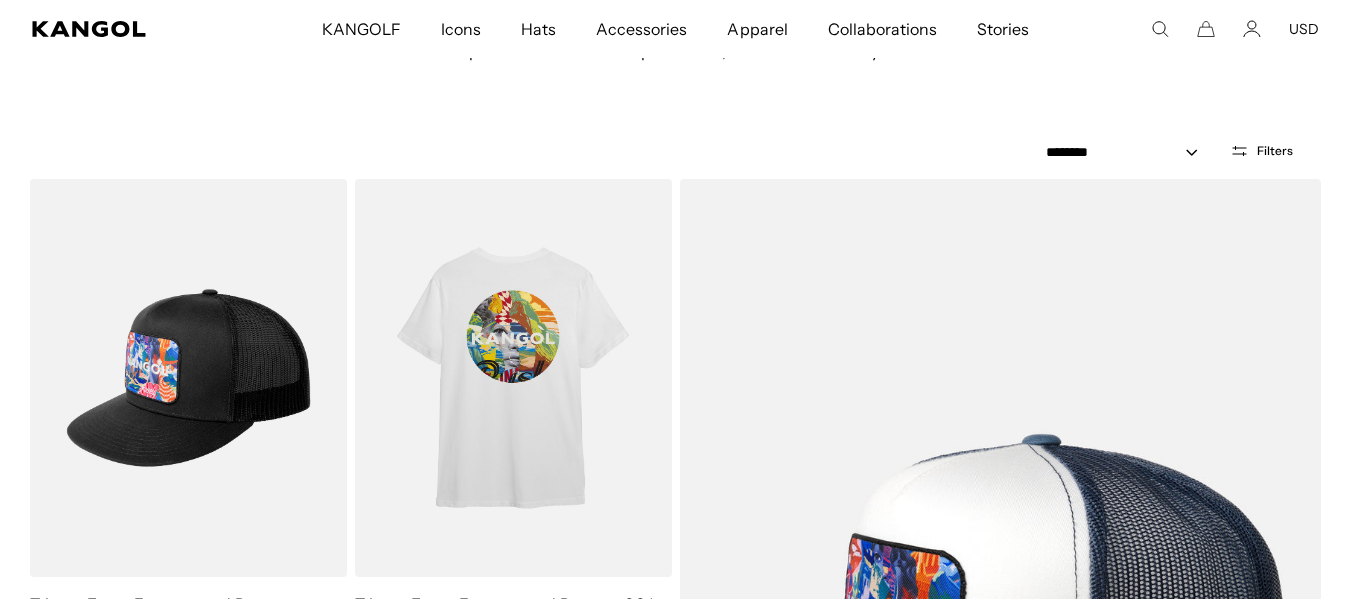 scroll, scrollTop: 2616, scrollLeft: 0, axis: vertical 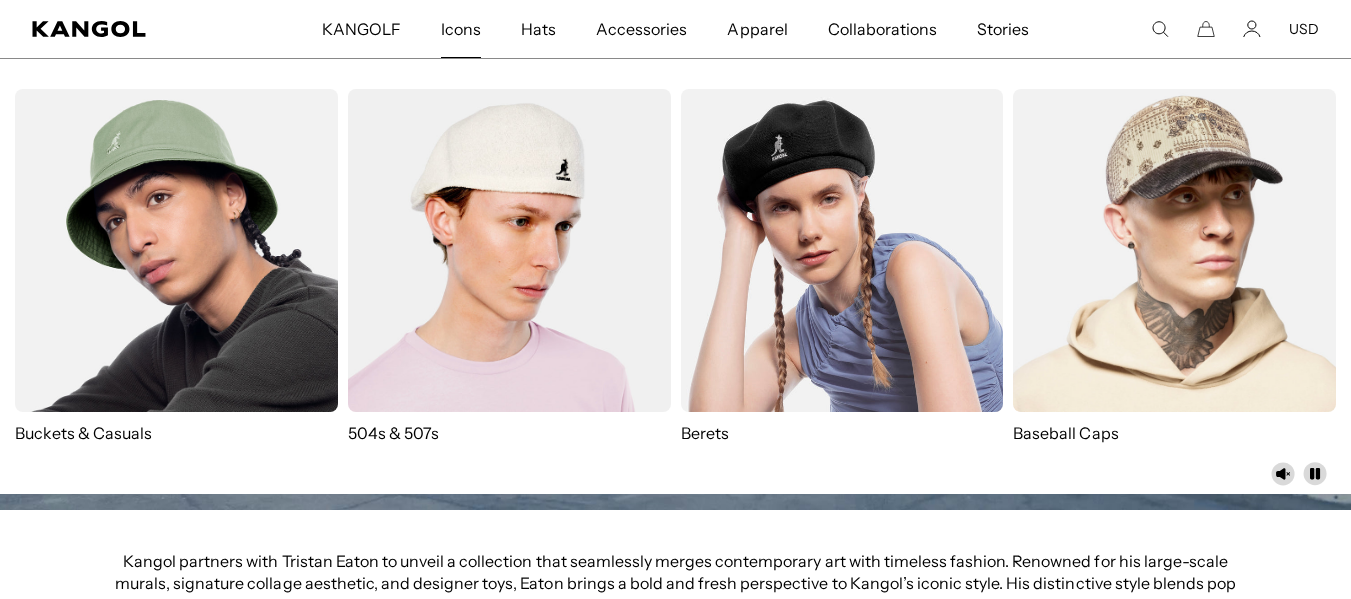 click at bounding box center [509, 250] 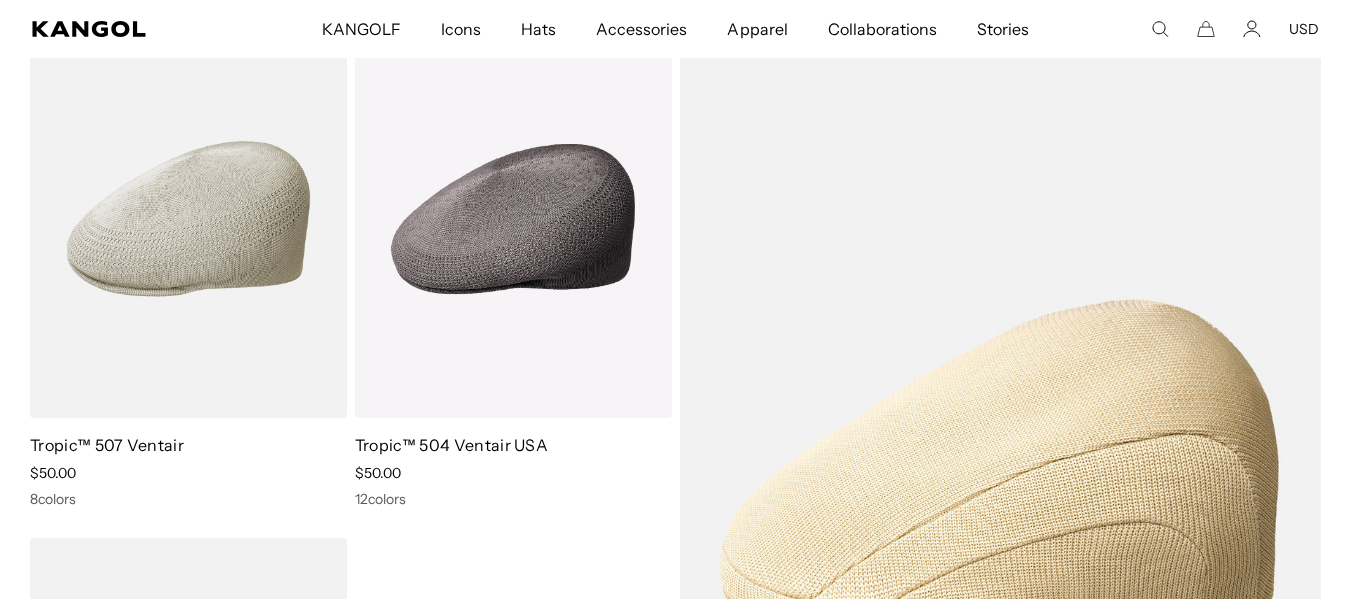 scroll, scrollTop: 1000, scrollLeft: 0, axis: vertical 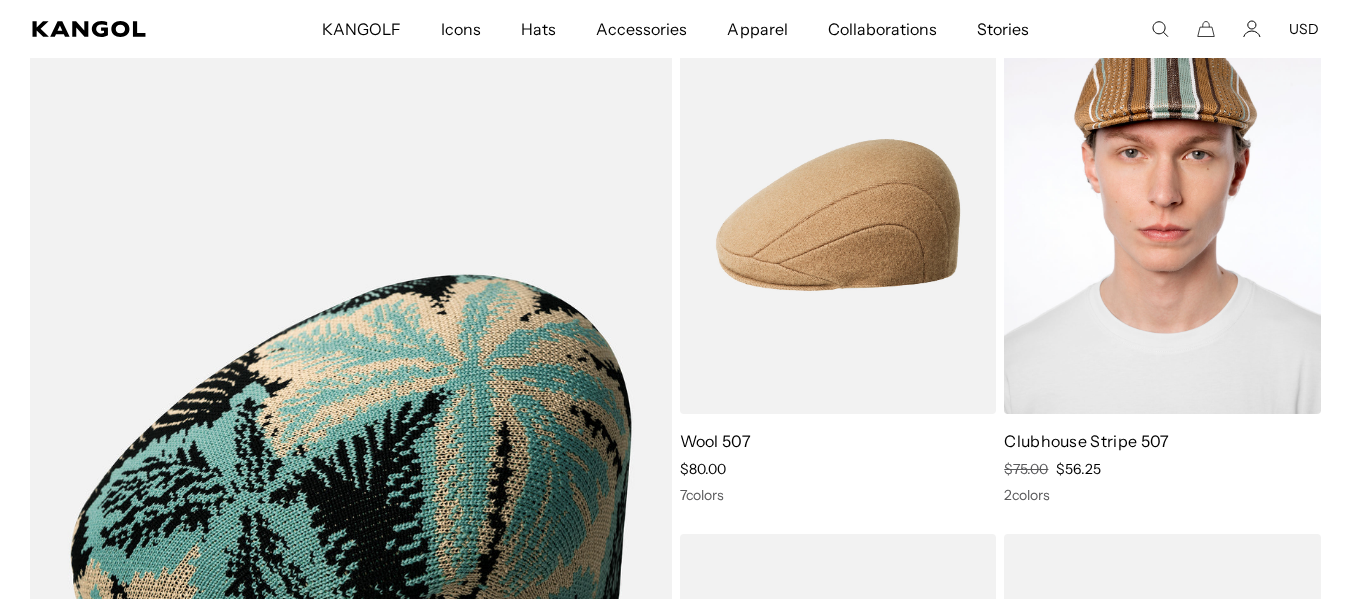 click at bounding box center [1162, 215] 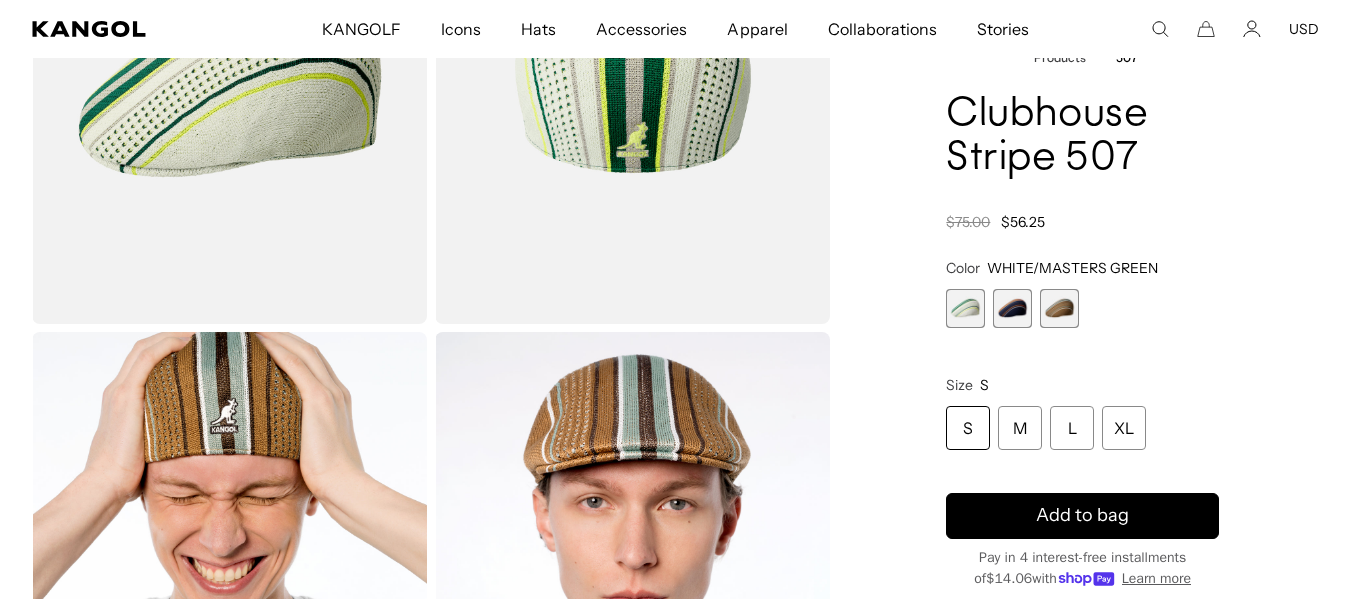 scroll, scrollTop: 1200, scrollLeft: 0, axis: vertical 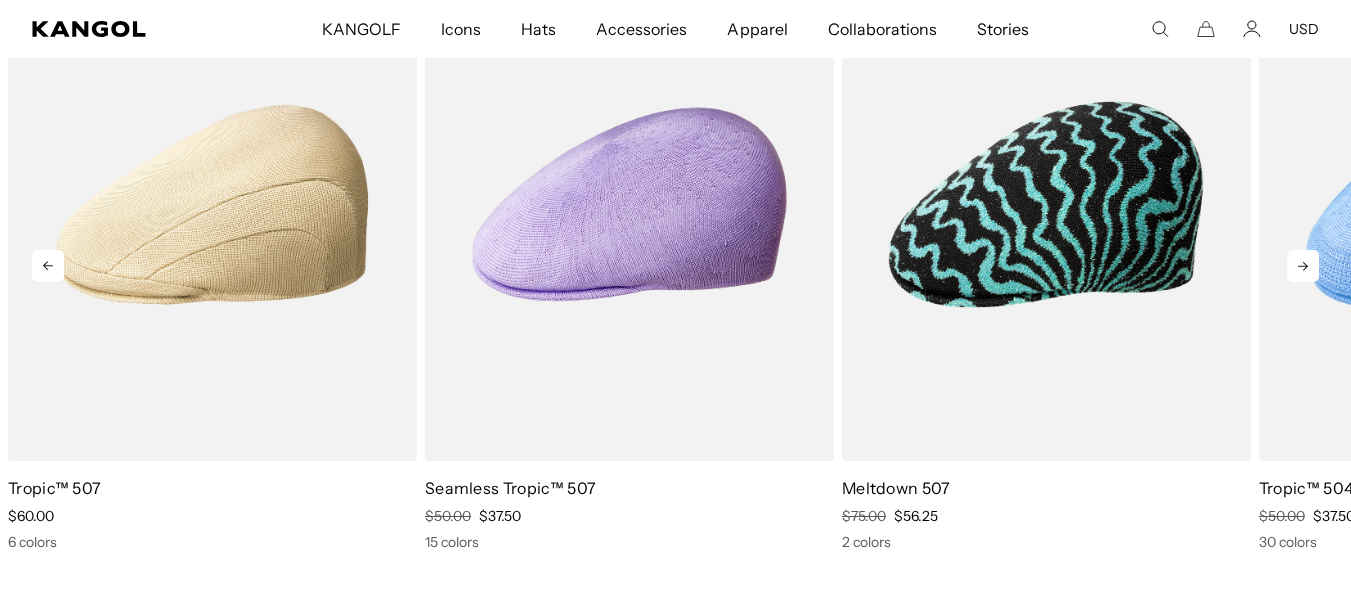 click 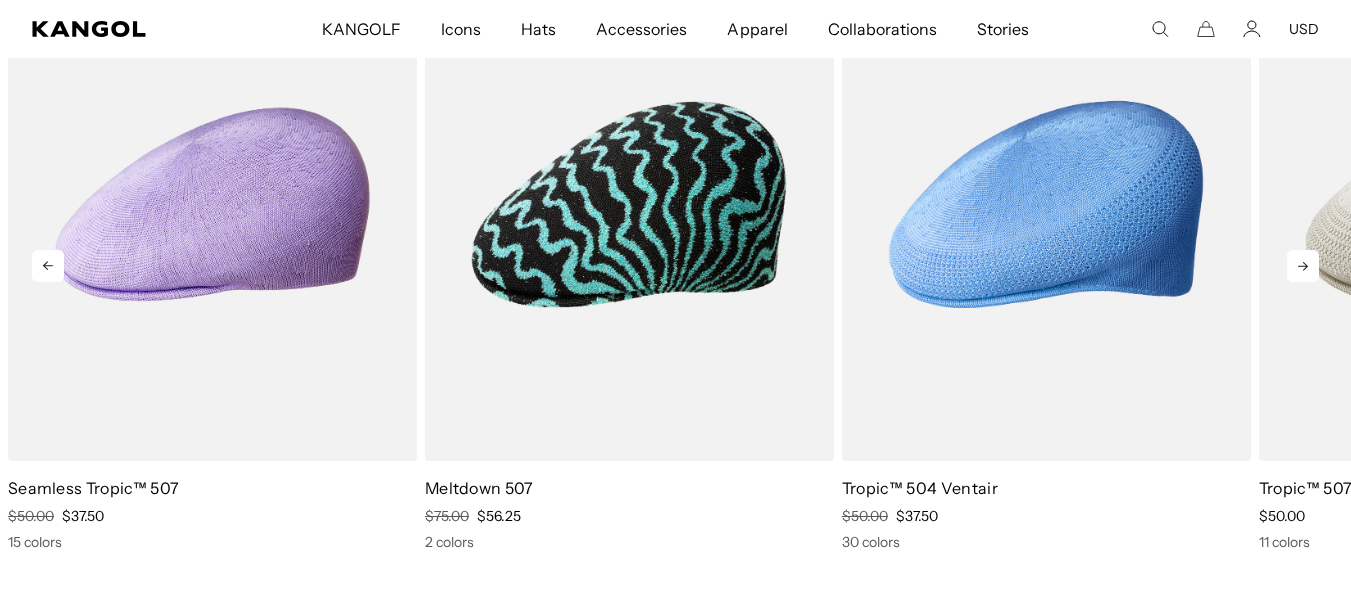 click 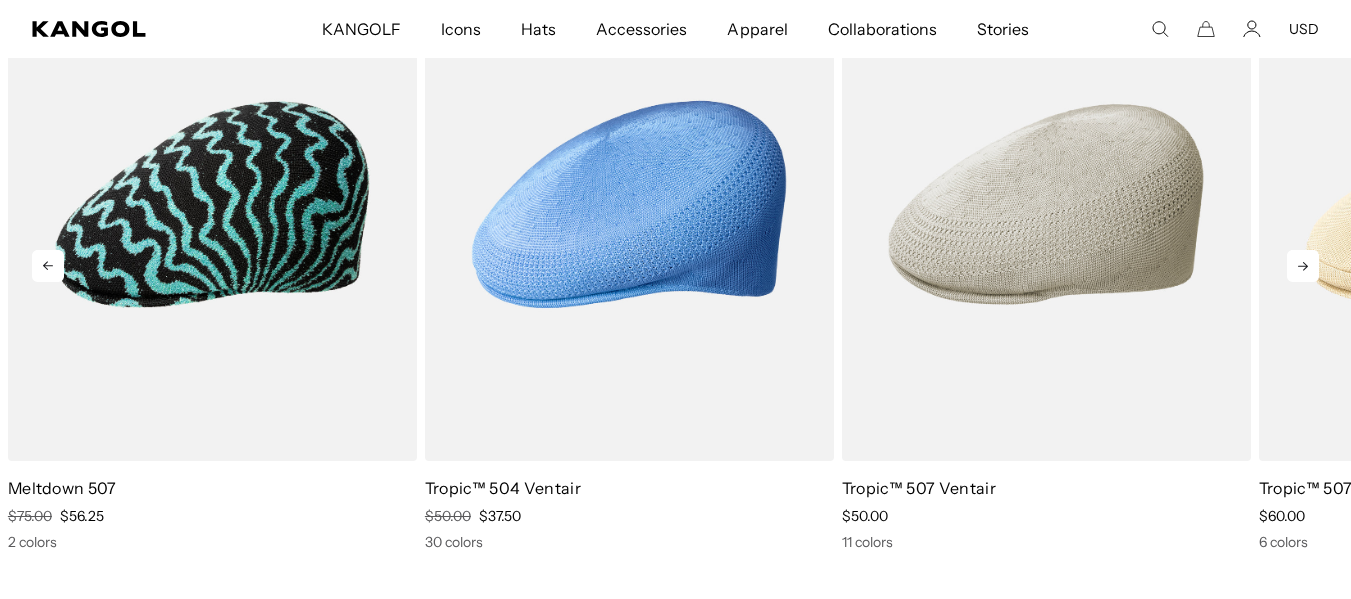 scroll, scrollTop: 0, scrollLeft: 412, axis: horizontal 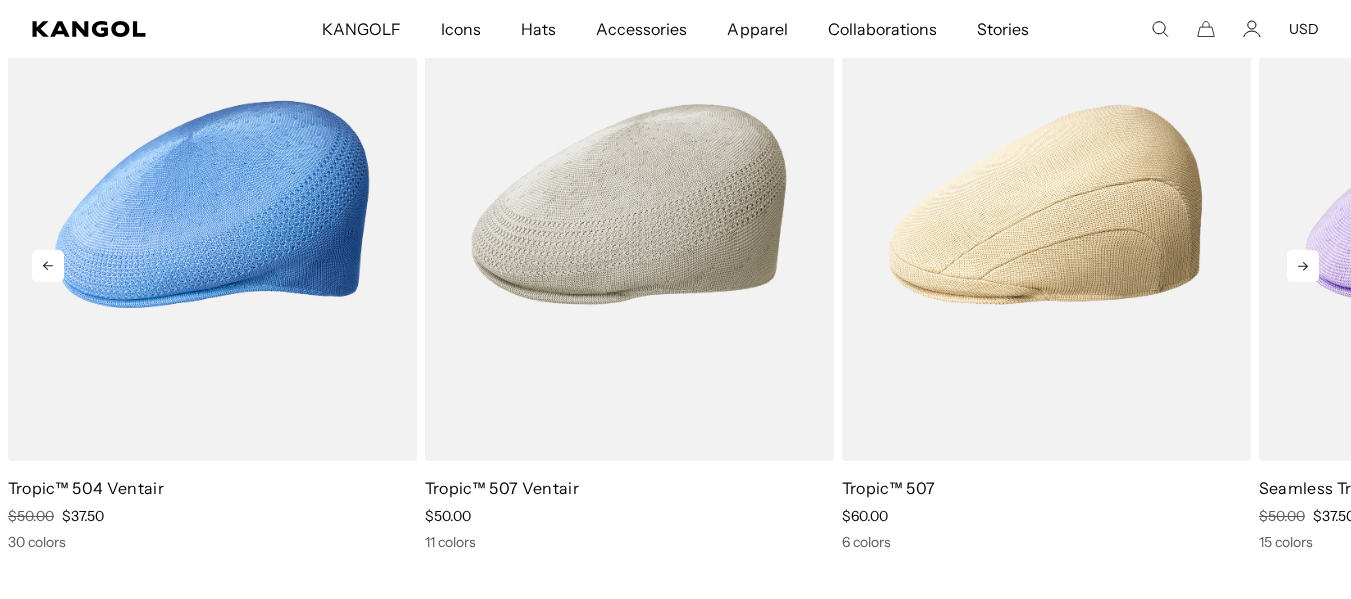 click 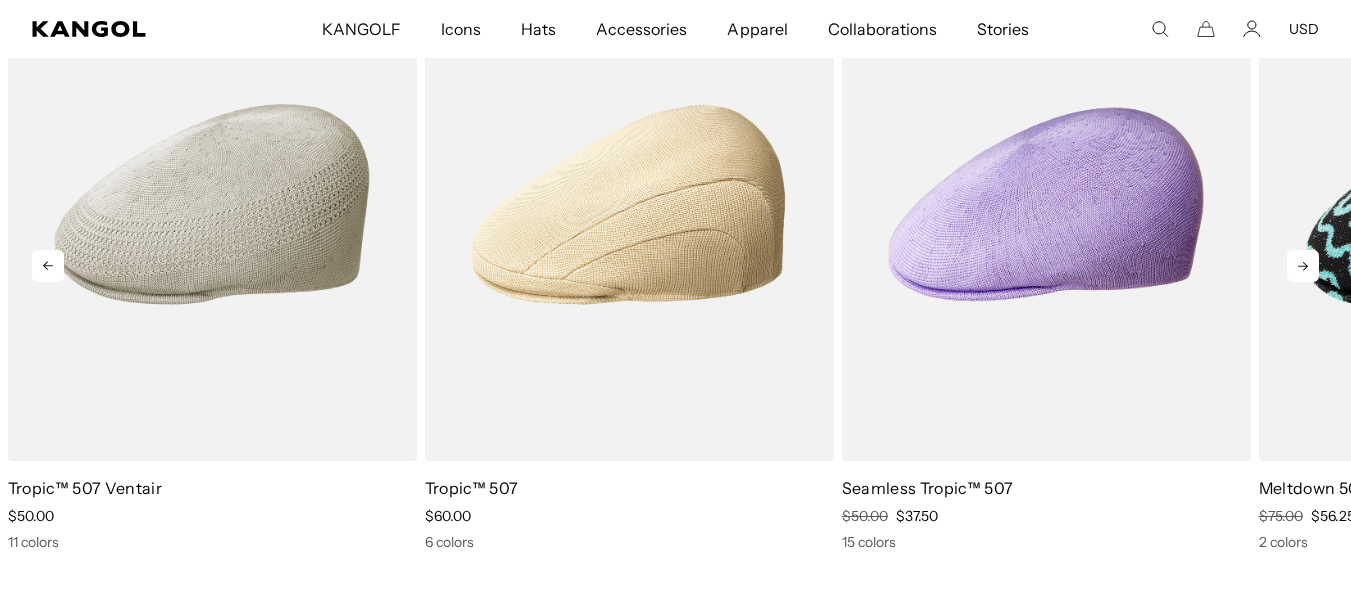 click 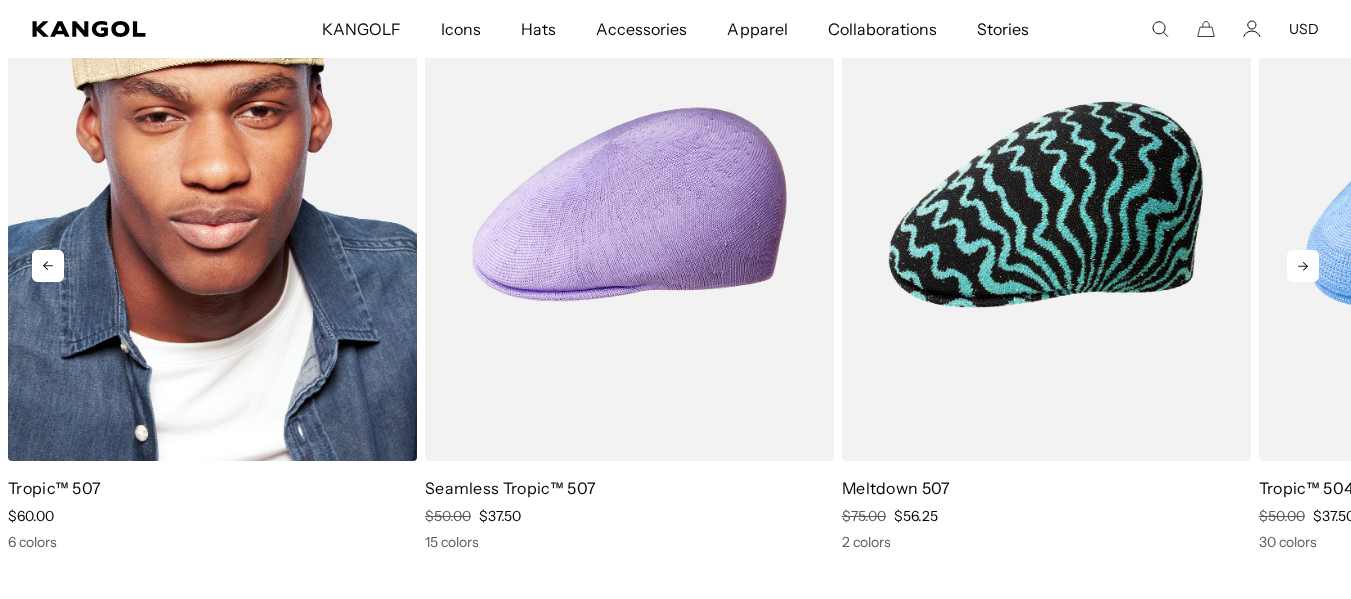 scroll, scrollTop: 0, scrollLeft: 412, axis: horizontal 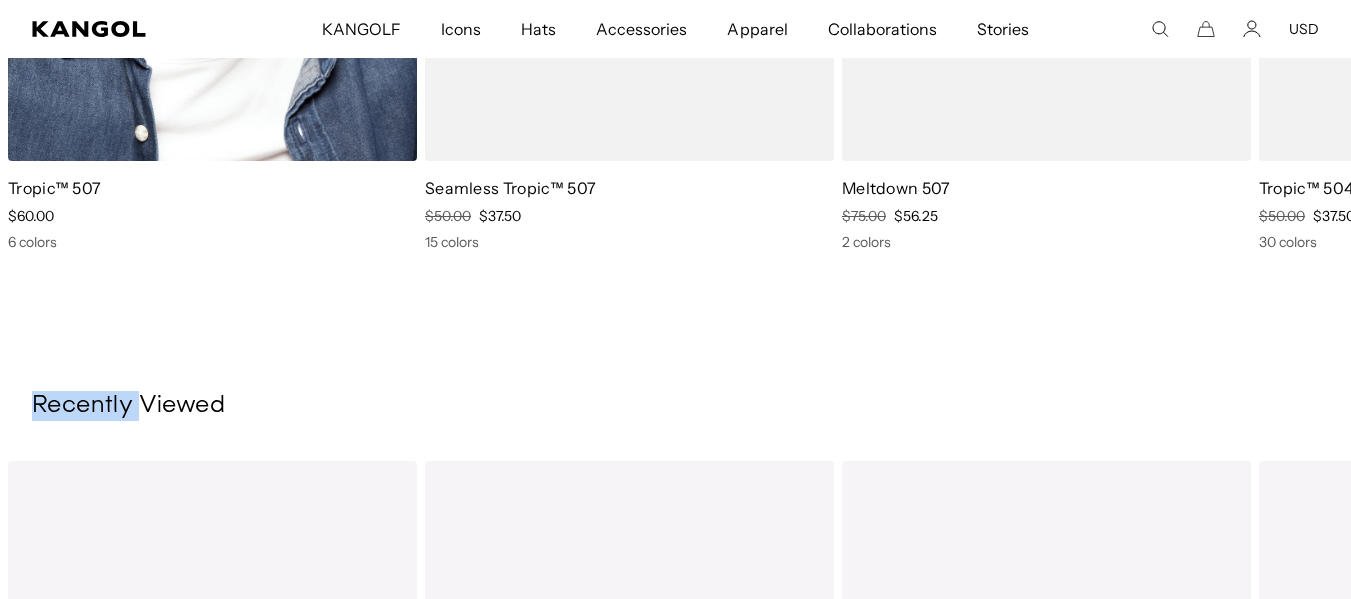 click on "6 colors" at bounding box center (212, 242) 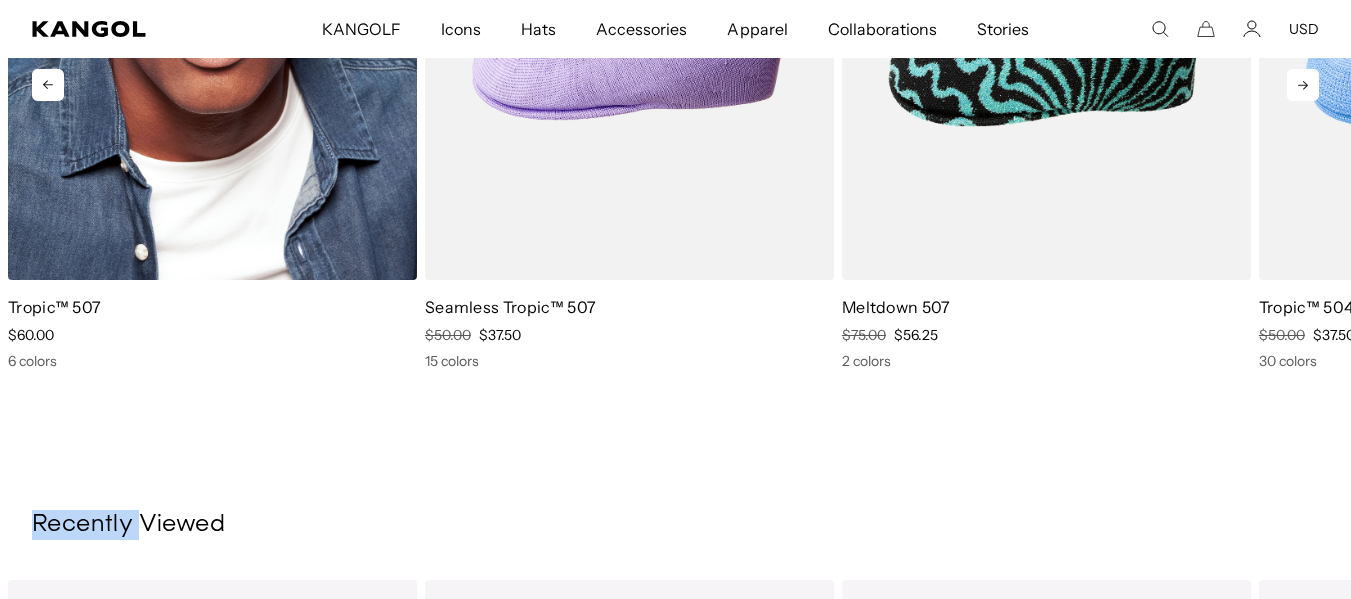scroll, scrollTop: 1400, scrollLeft: 0, axis: vertical 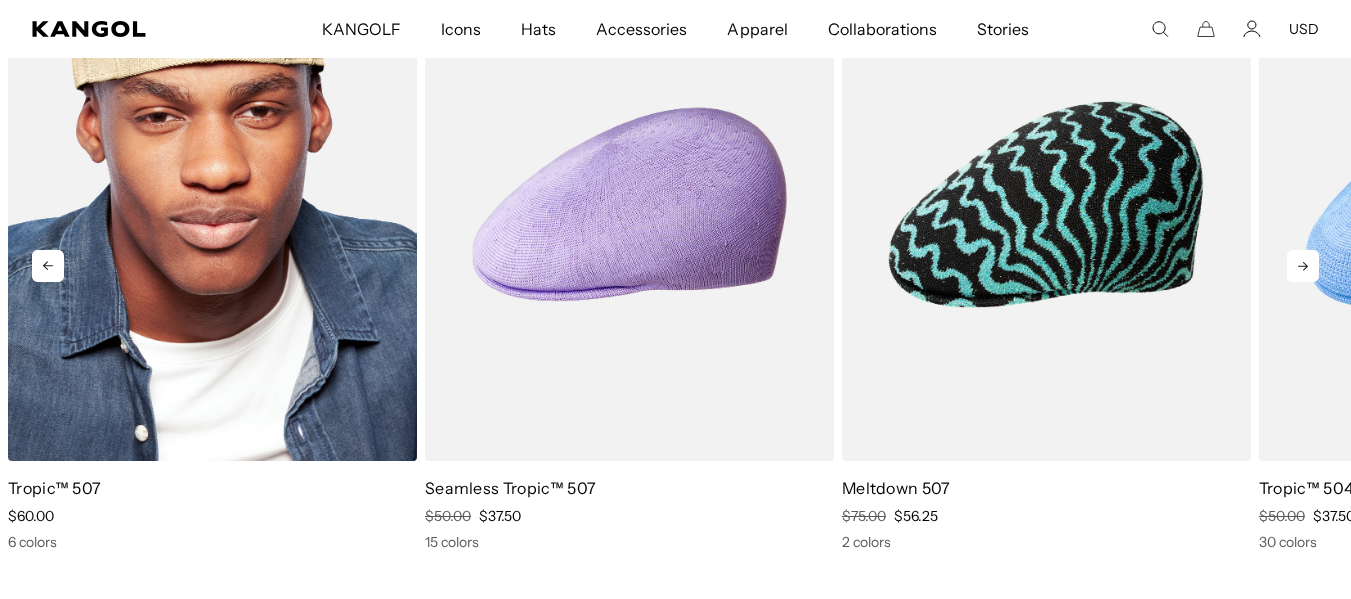 click at bounding box center [212, 204] 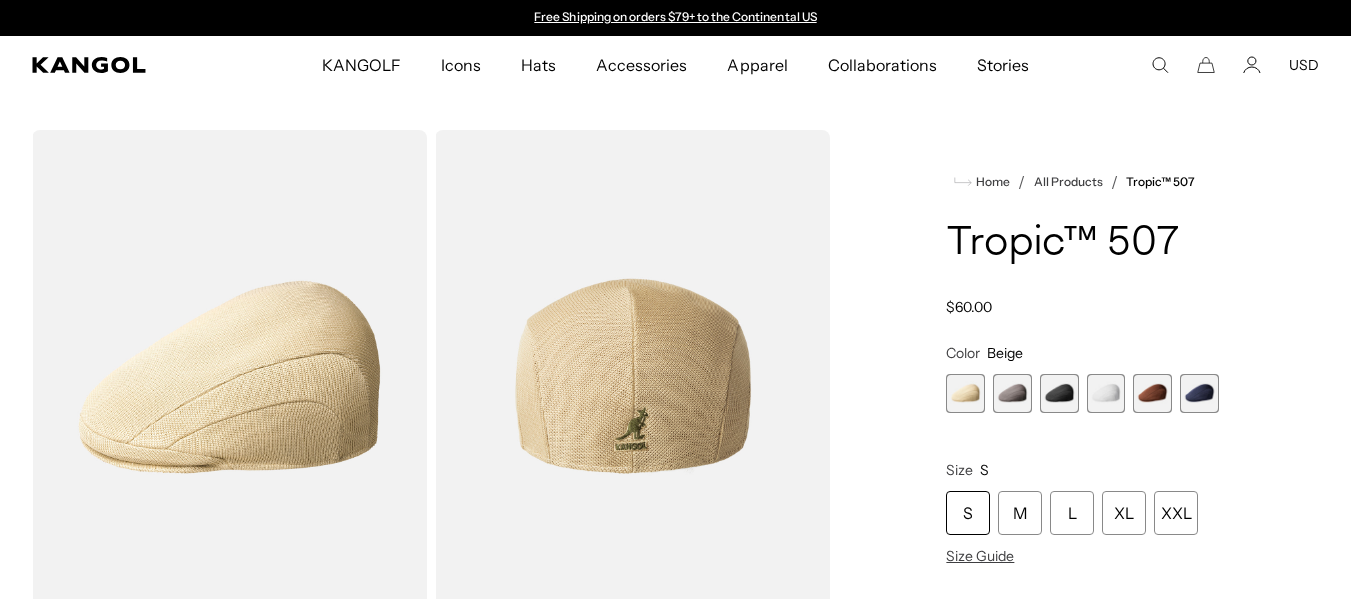 scroll, scrollTop: 0, scrollLeft: 0, axis: both 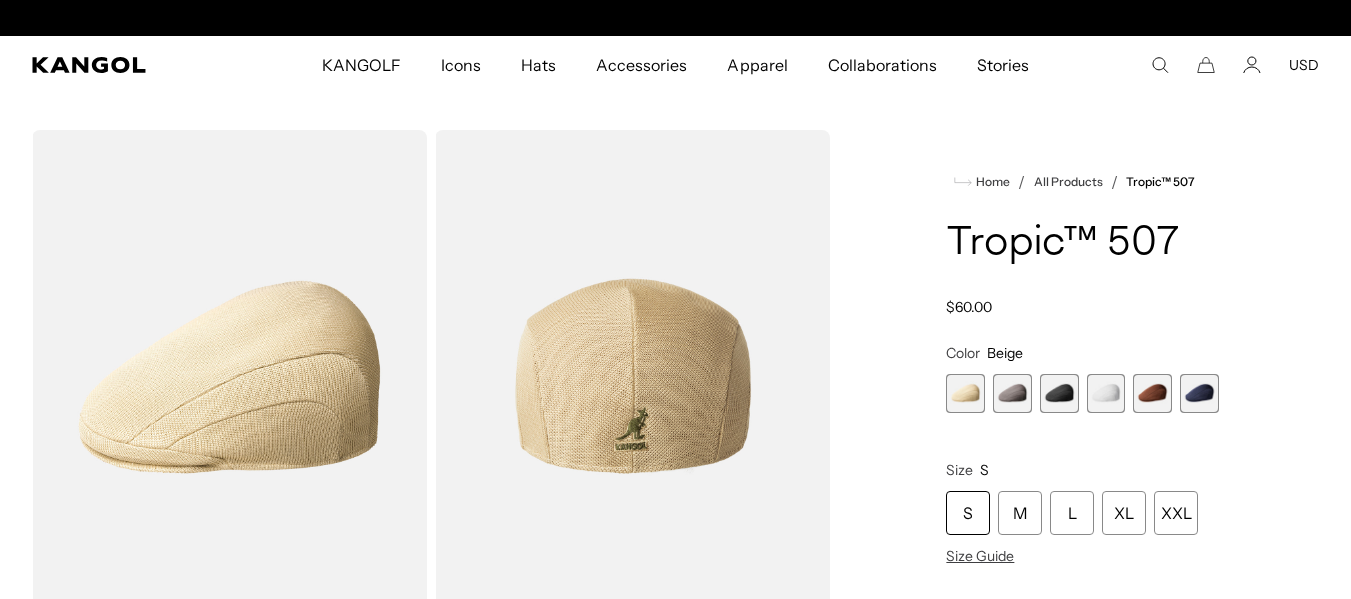 click at bounding box center [1012, 393] 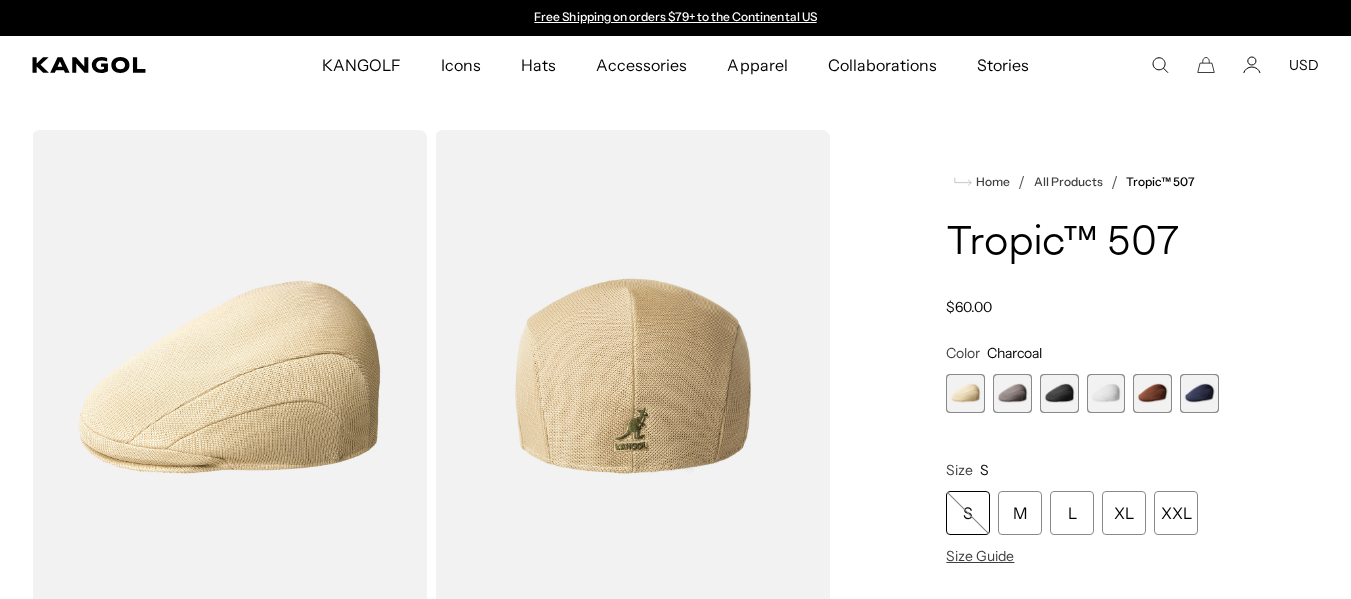 scroll, scrollTop: 0, scrollLeft: 412, axis: horizontal 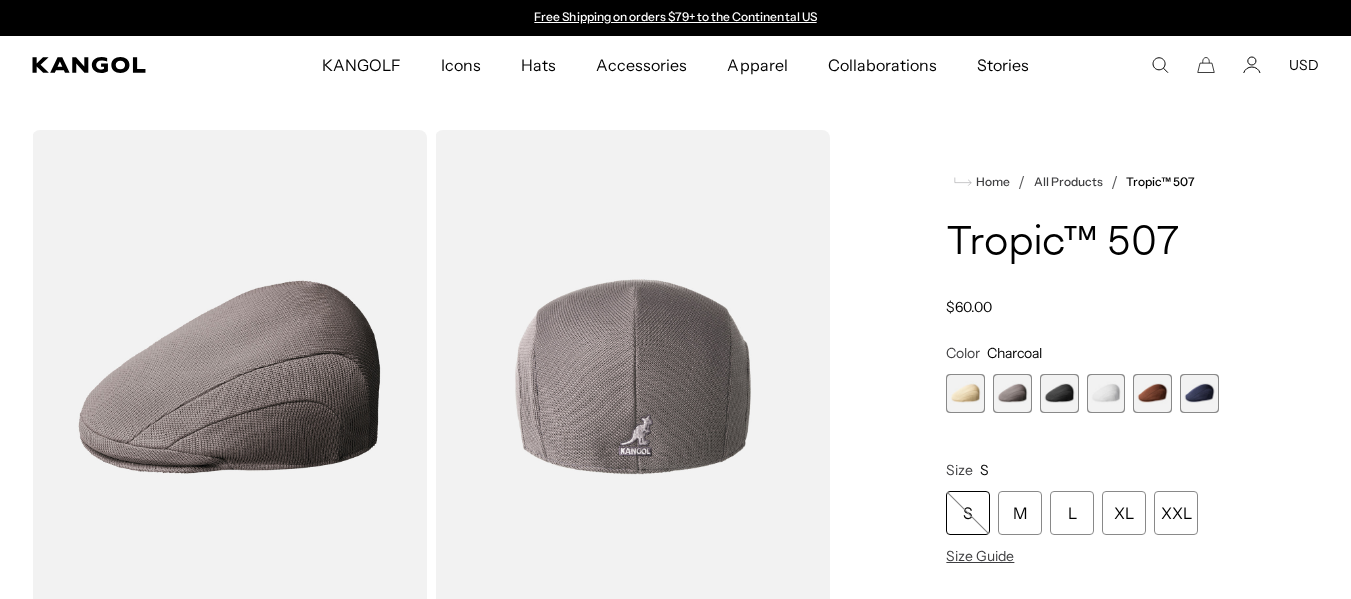 click at bounding box center (1059, 393) 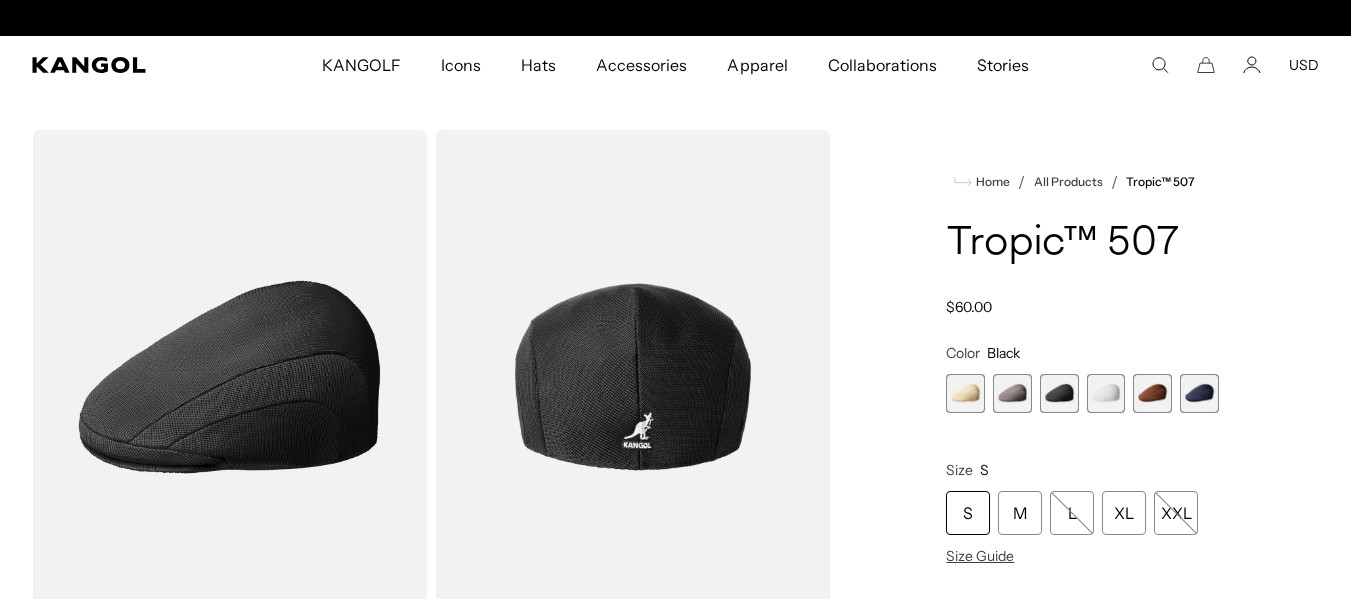 scroll, scrollTop: 0, scrollLeft: 412, axis: horizontal 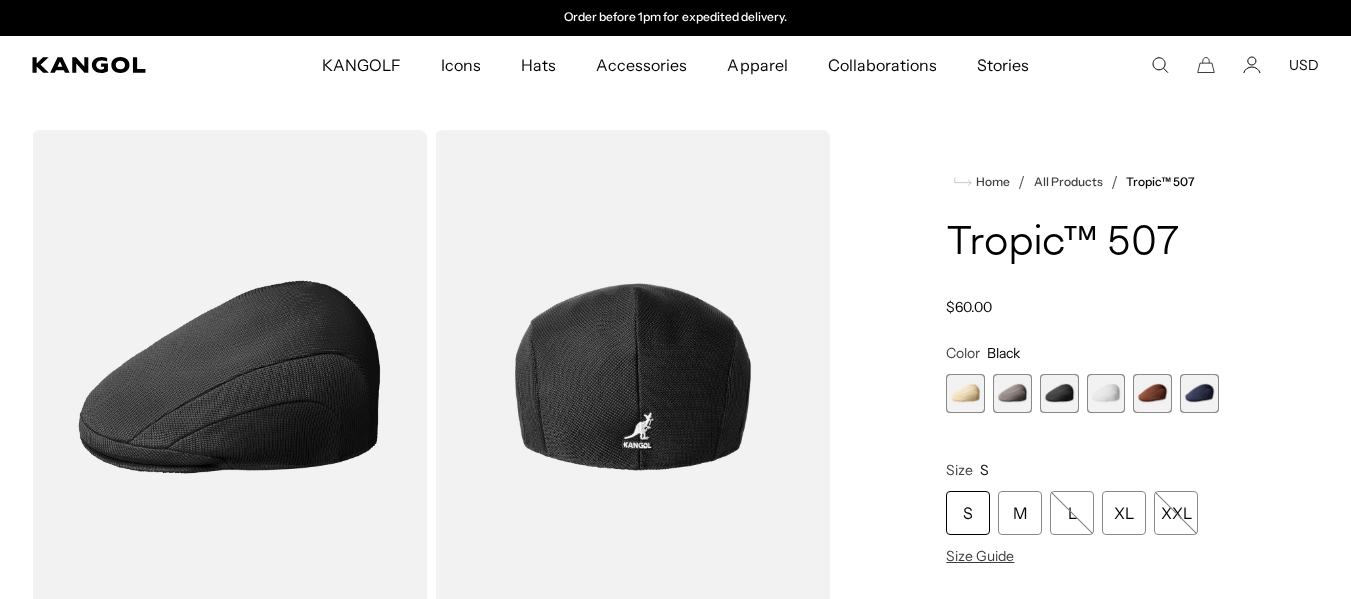 click at bounding box center (1106, 393) 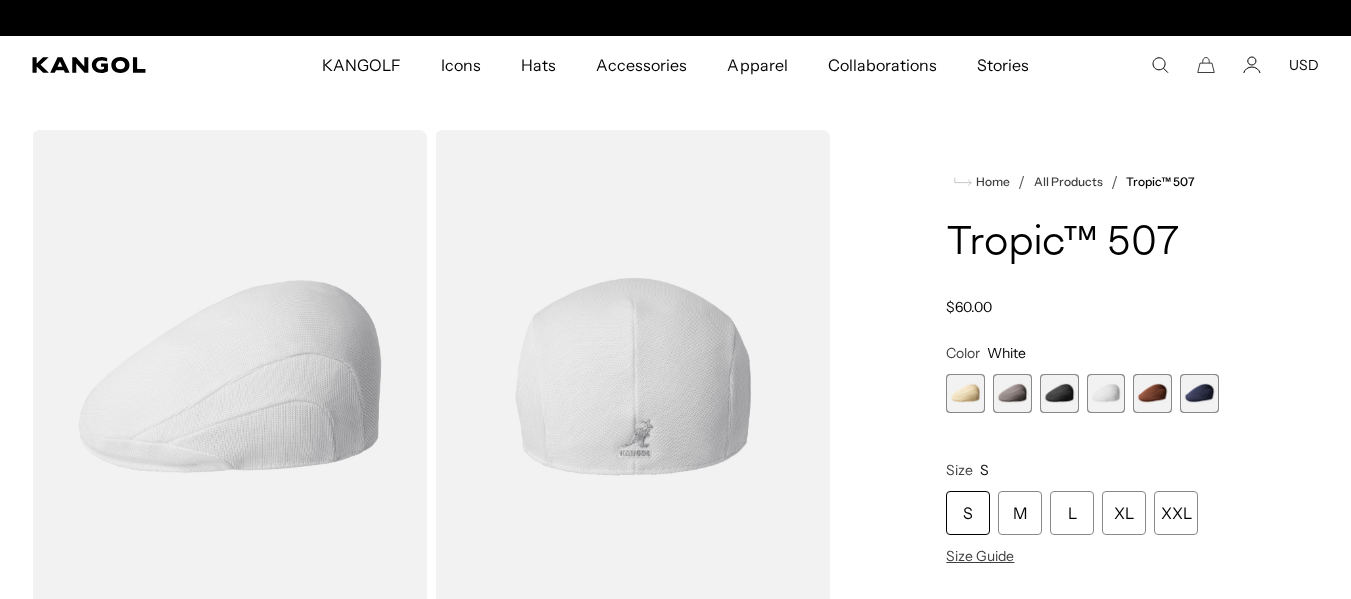 scroll, scrollTop: 0, scrollLeft: 0, axis: both 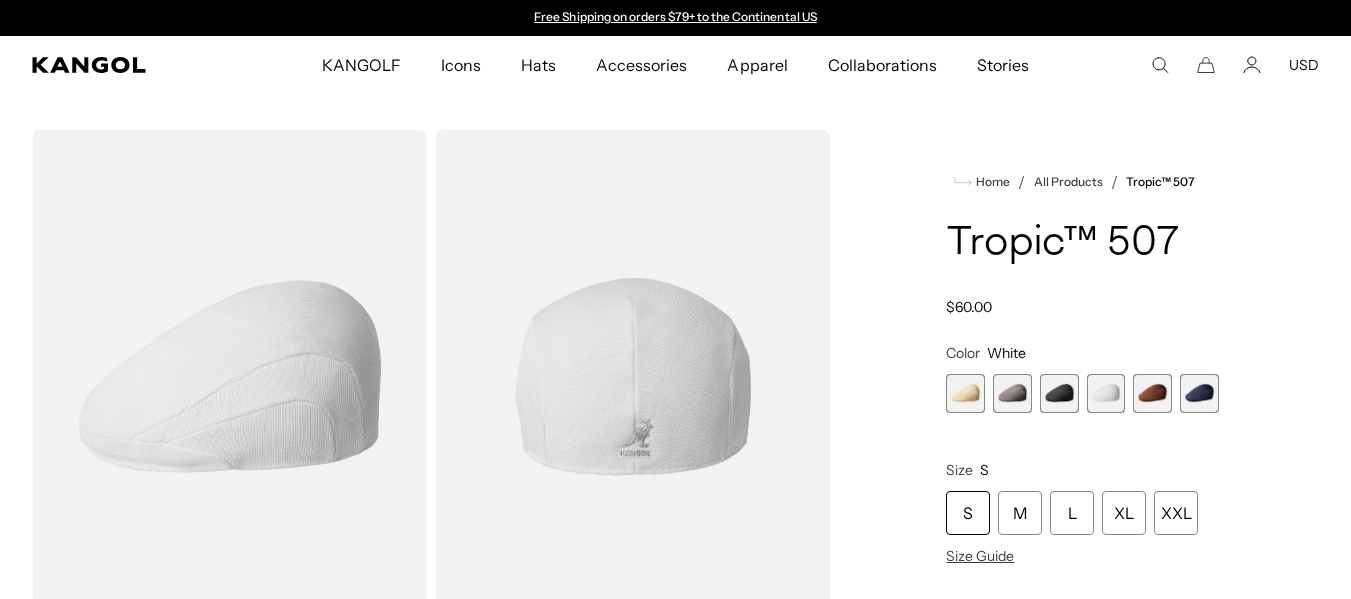 click at bounding box center (1152, 393) 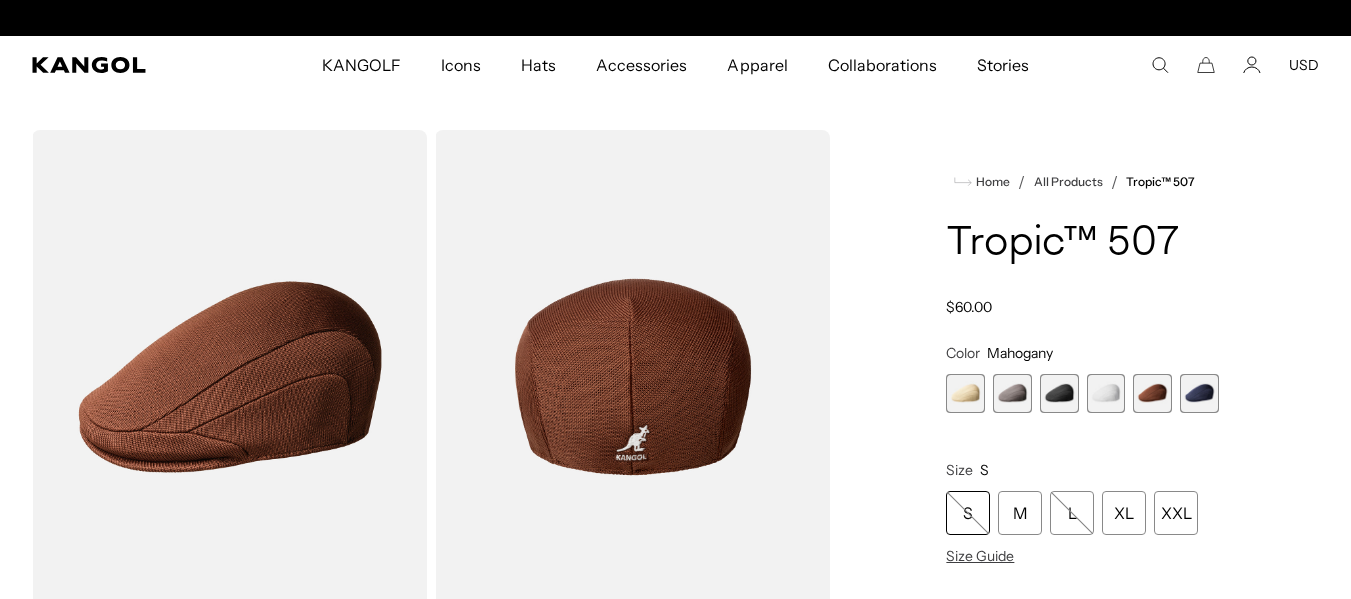 scroll, scrollTop: 0, scrollLeft: 412, axis: horizontal 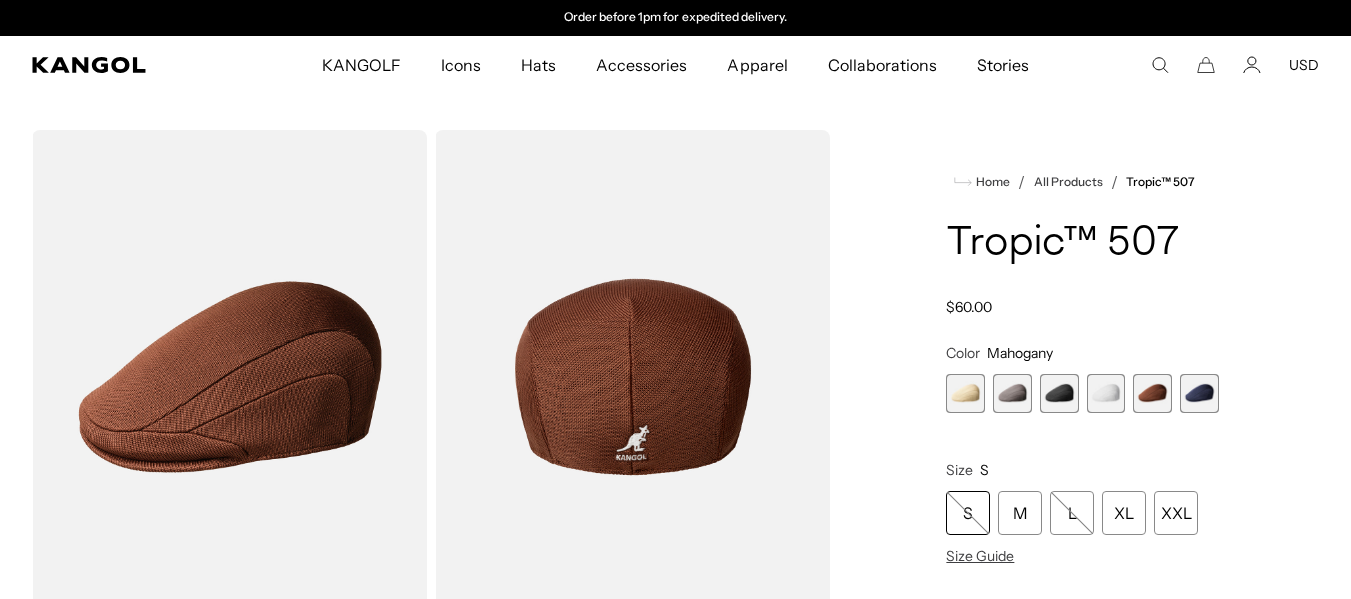 click at bounding box center [1199, 393] 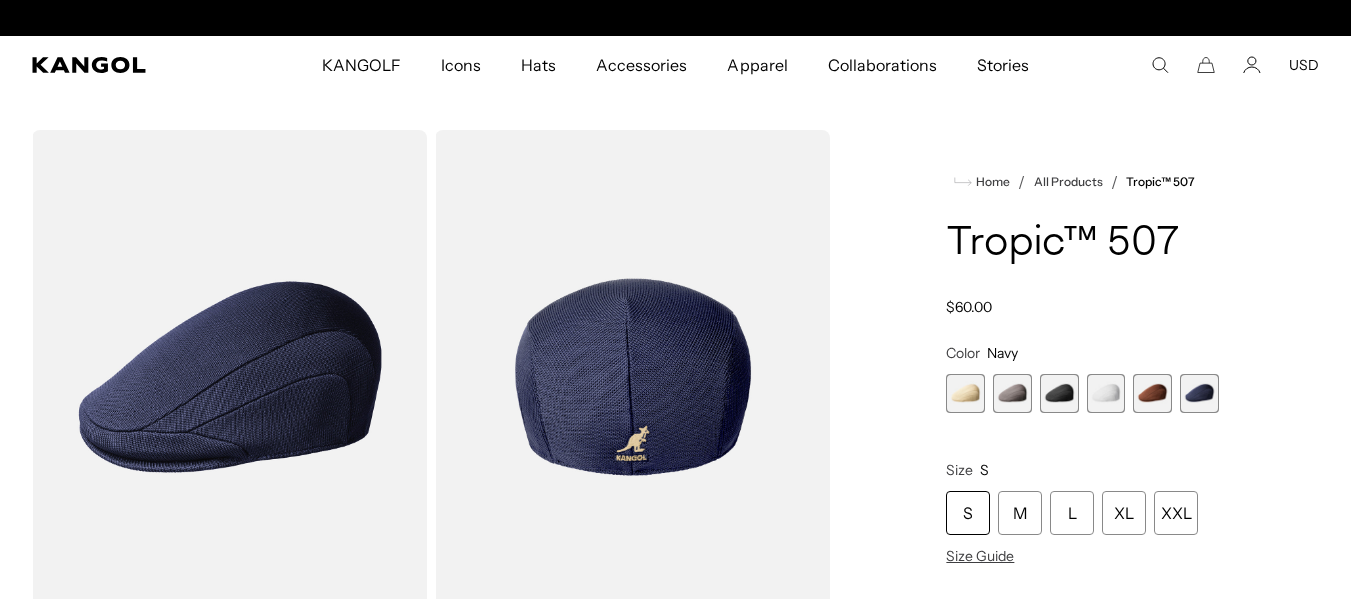 scroll, scrollTop: 0, scrollLeft: 0, axis: both 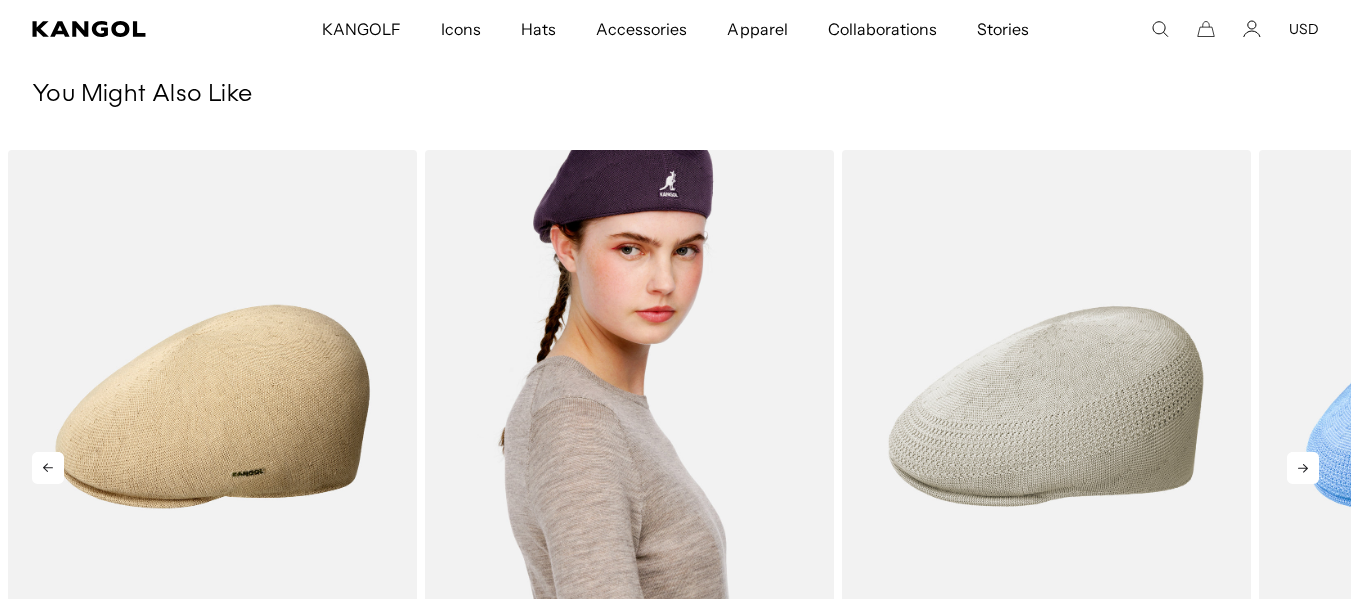 click at bounding box center [629, 406] 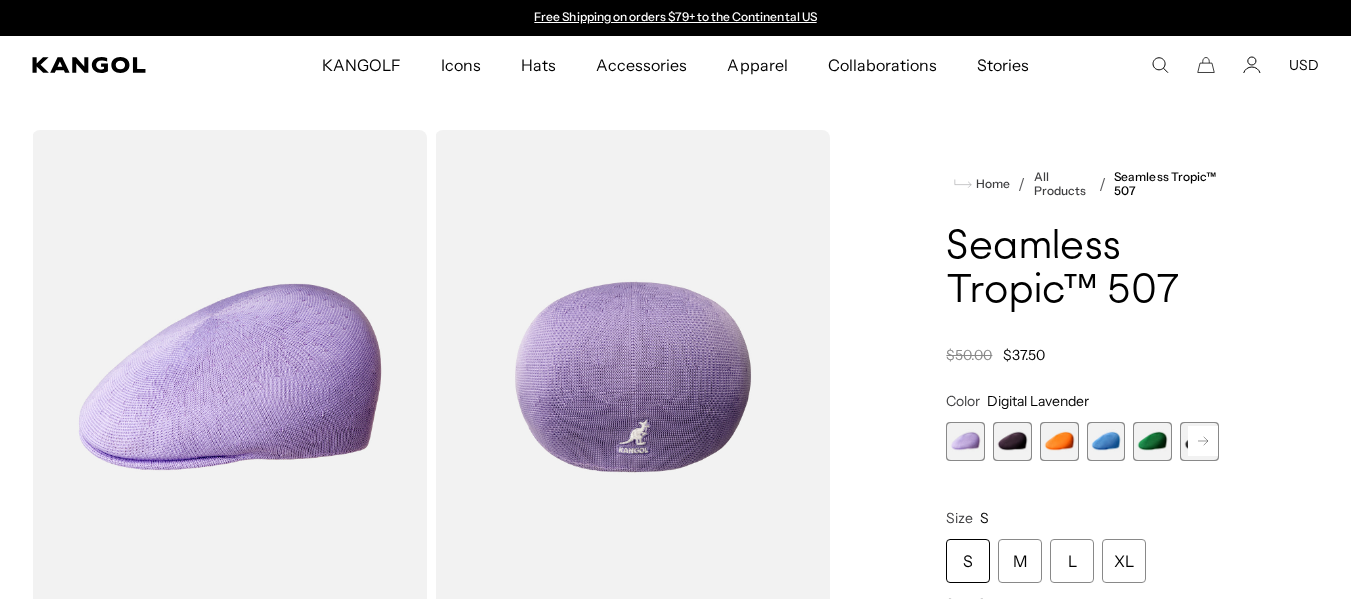 scroll, scrollTop: 0, scrollLeft: 0, axis: both 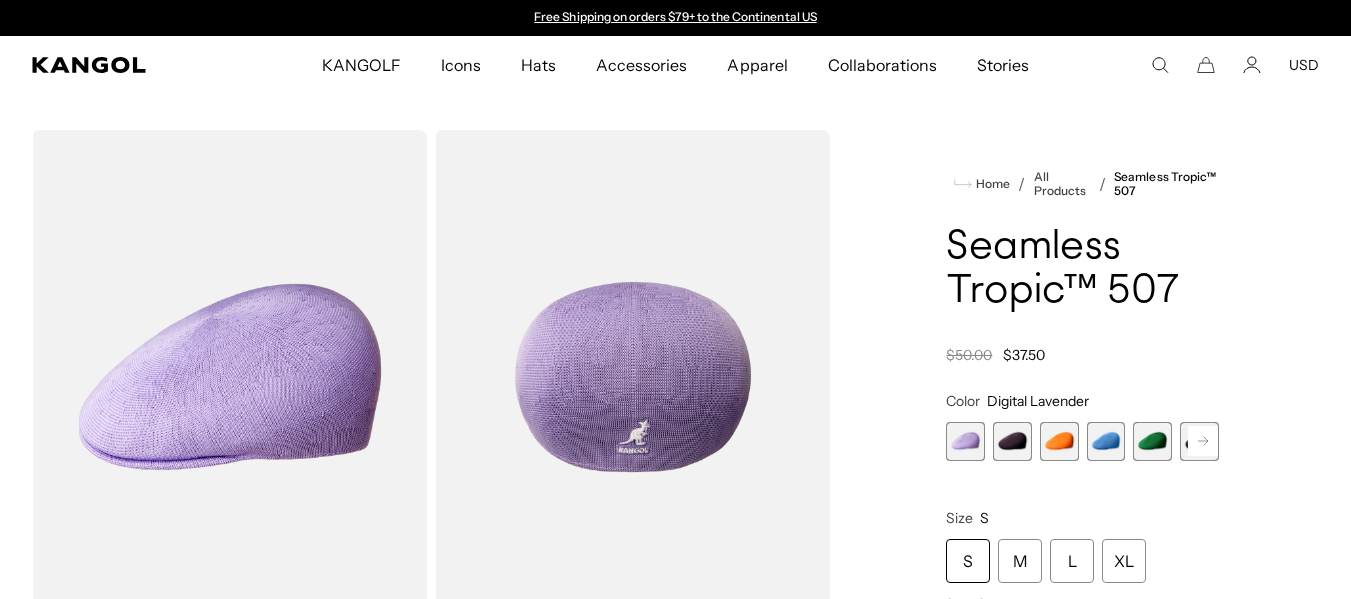 click at bounding box center (1059, 441) 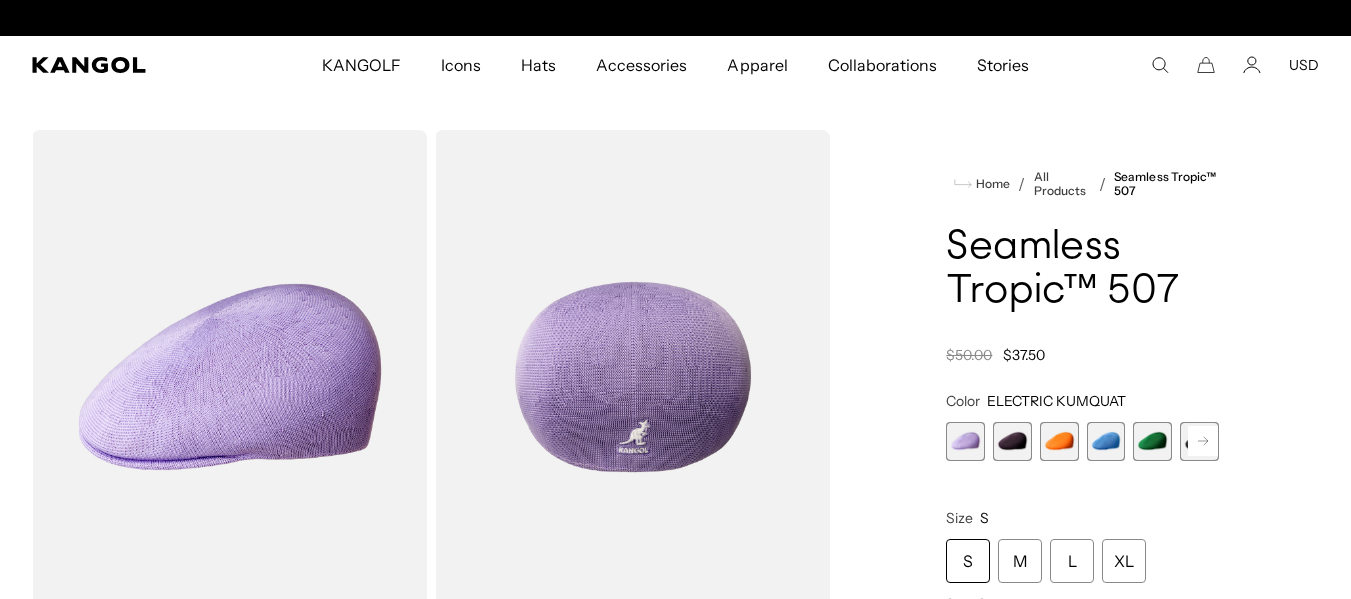 scroll, scrollTop: 0, scrollLeft: 0, axis: both 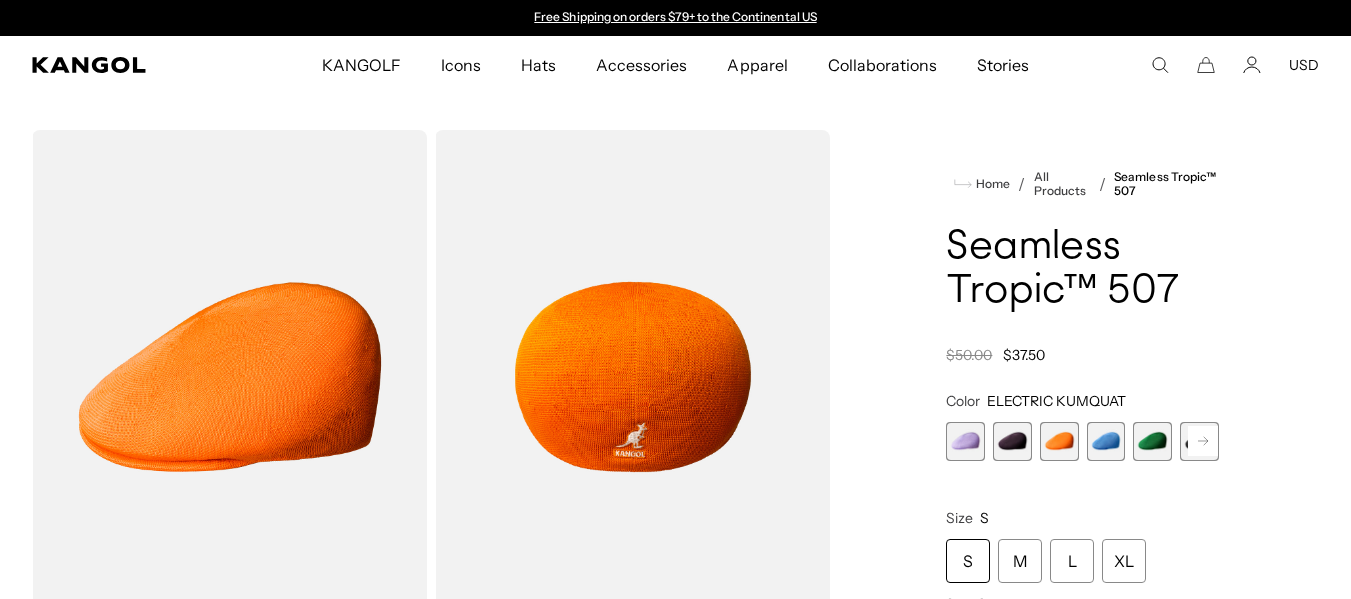 click on "Digital Lavender
Variant sold out or unavailable
DEEP PLUM
Variant sold out or unavailable
ELECTRIC KUMQUAT
Variant sold out or unavailable
Surf
Variant sold out or unavailable
Turf Green
Variant sold out or unavailable
Black
Variant sold out or unavailable
Beige
Variant sold out or unavailable" at bounding box center [1082, 441] 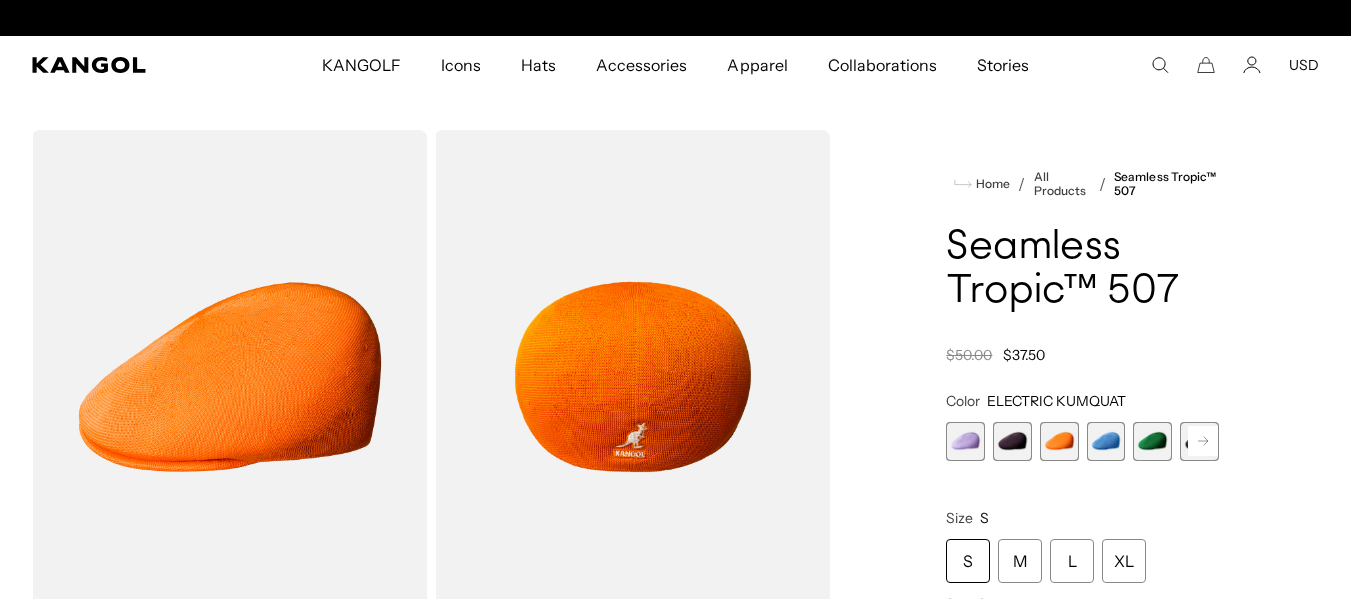scroll, scrollTop: 0, scrollLeft: 412, axis: horizontal 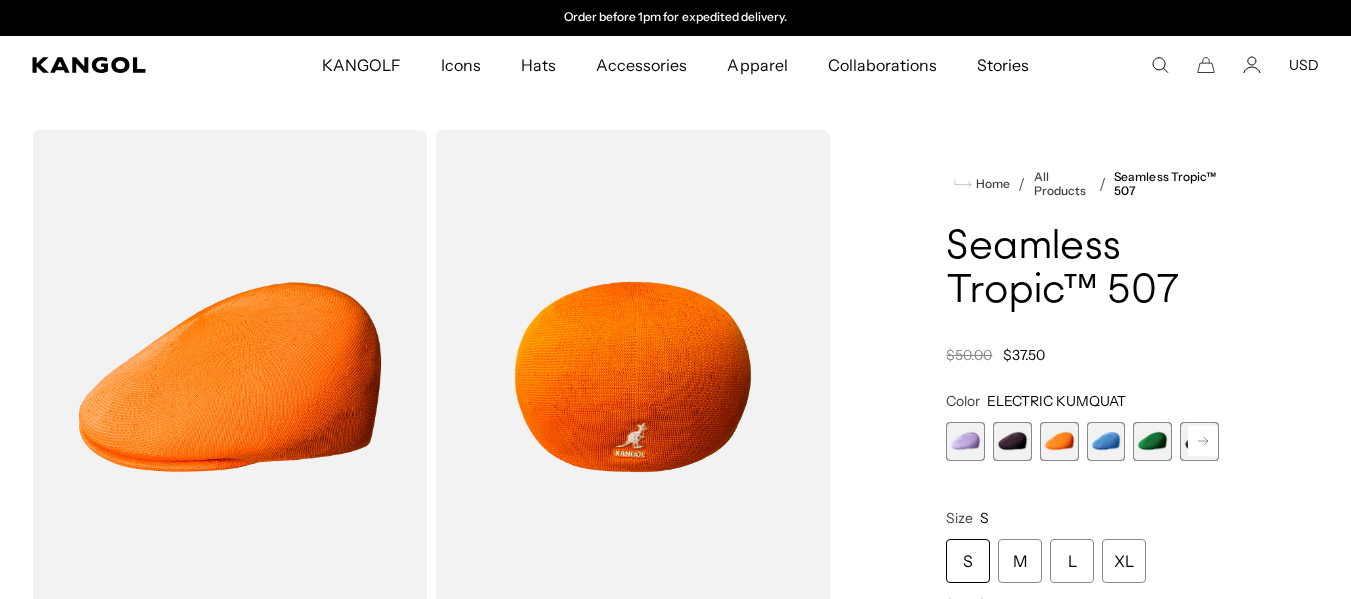 click at bounding box center [1152, 441] 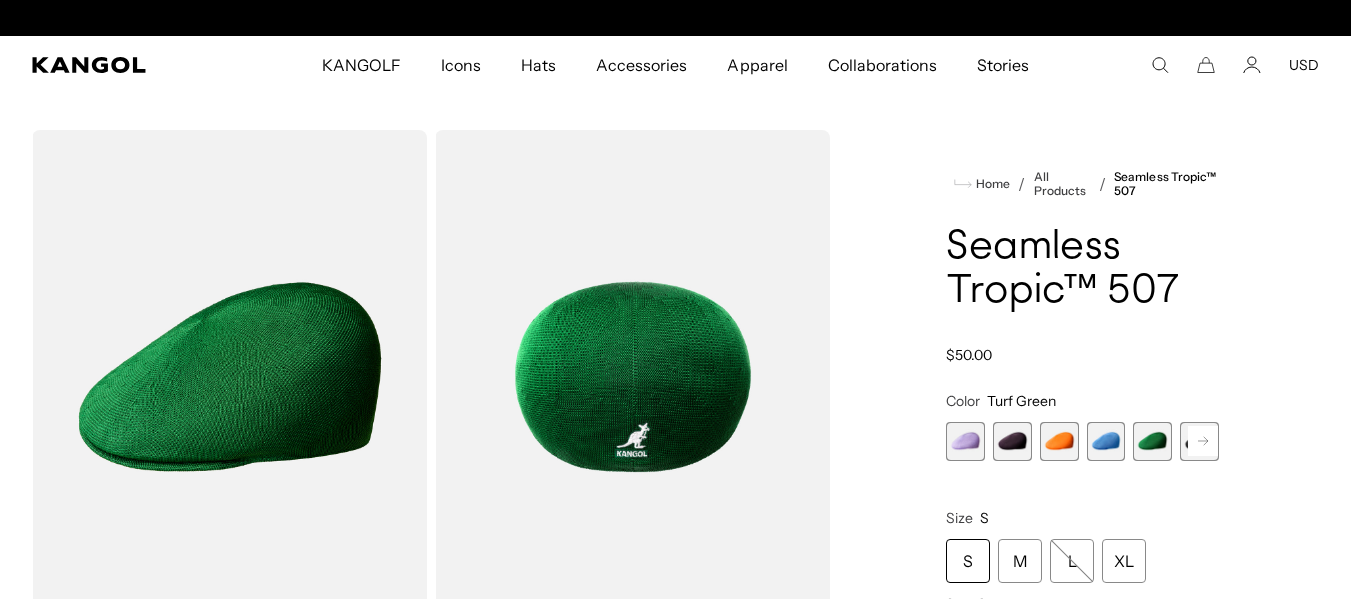 scroll, scrollTop: 433, scrollLeft: 0, axis: vertical 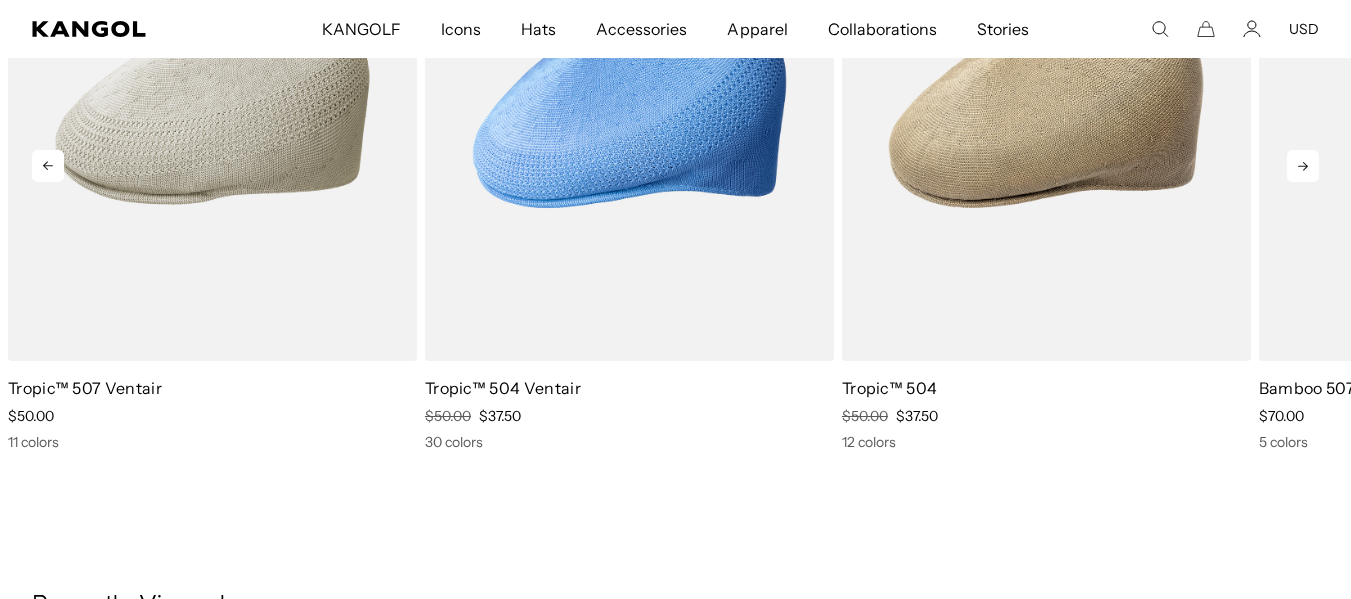 click on "$70.00" at bounding box center [1281, 416] 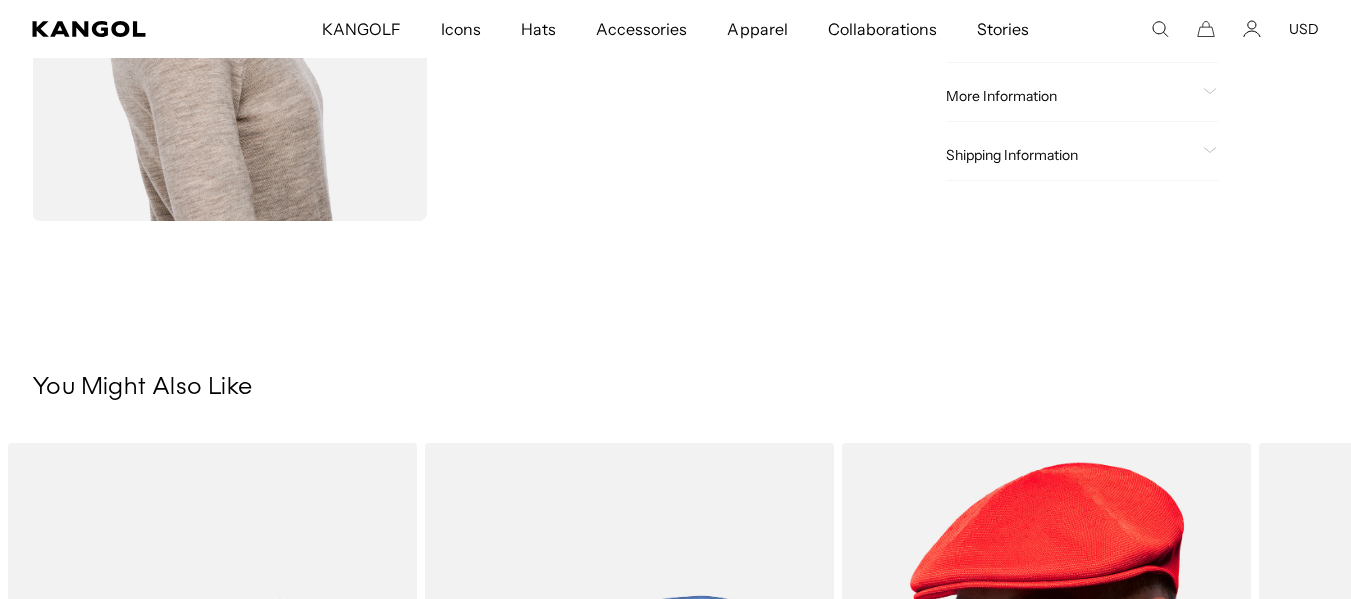 scroll, scrollTop: 900, scrollLeft: 0, axis: vertical 